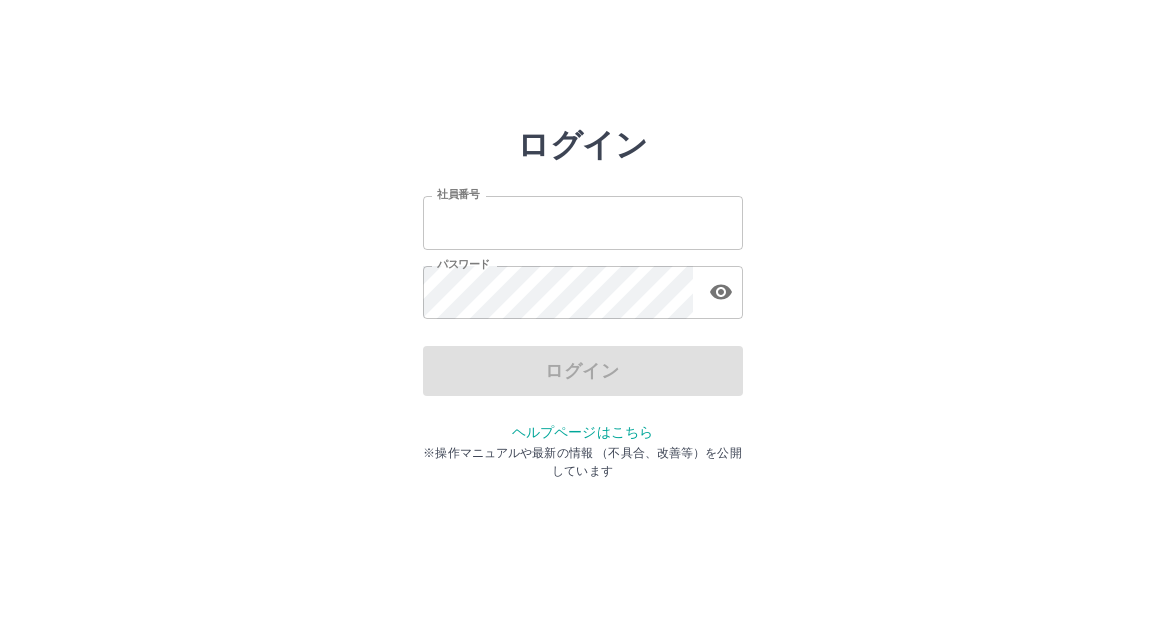 scroll, scrollTop: 0, scrollLeft: 0, axis: both 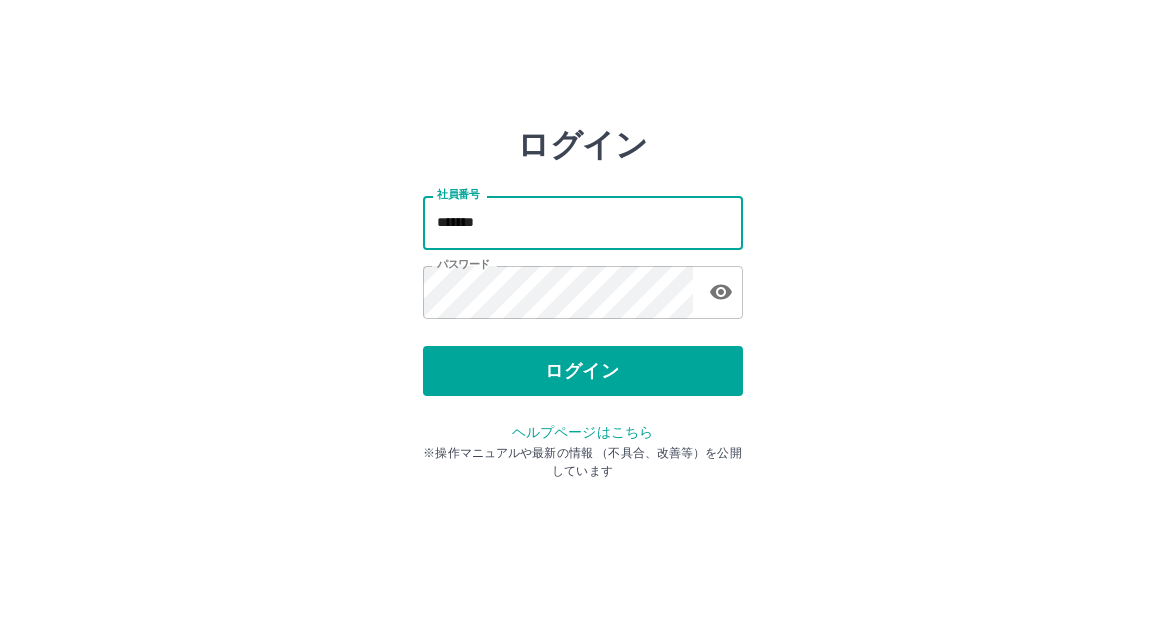 drag, startPoint x: 527, startPoint y: 230, endPoint x: 422, endPoint y: 230, distance: 105 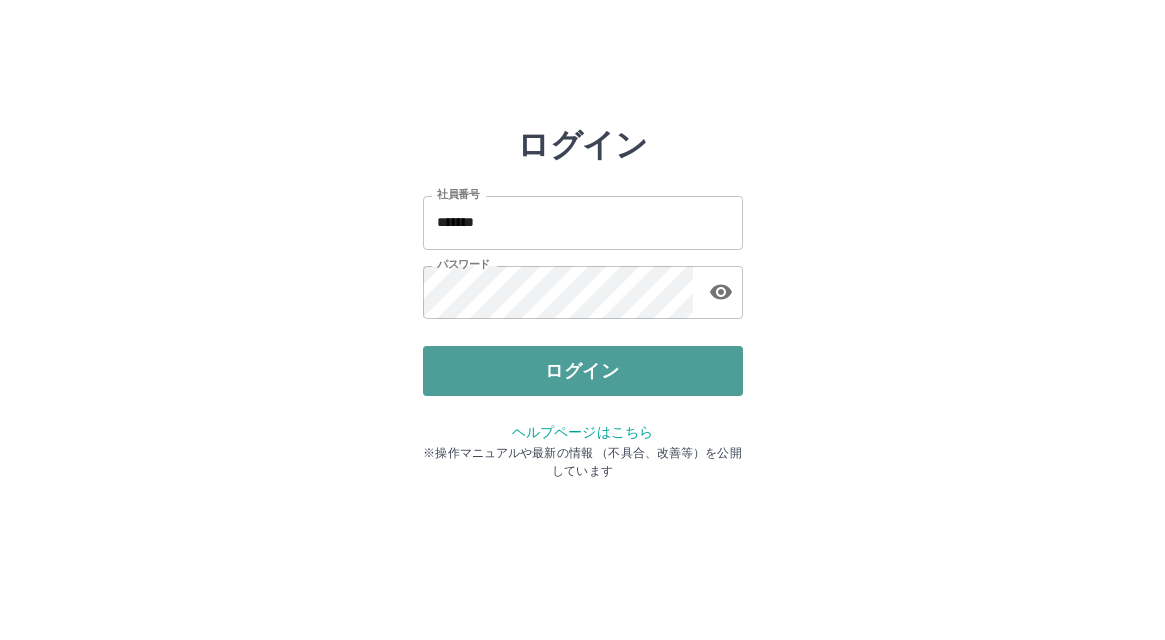 click on "ログイン" at bounding box center (583, 371) 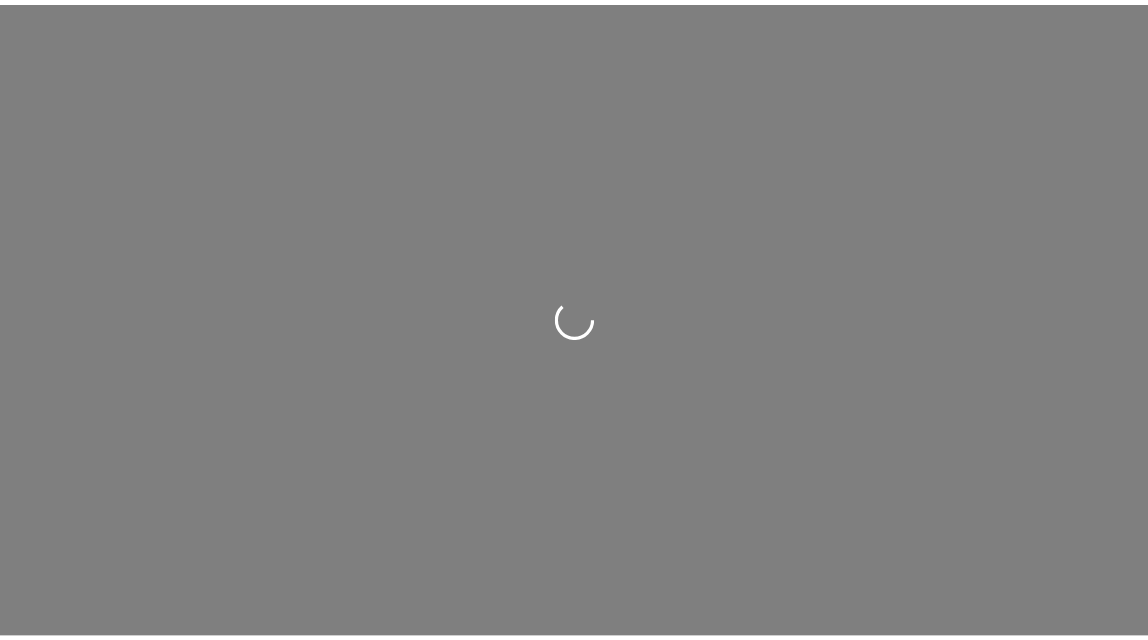 scroll, scrollTop: 0, scrollLeft: 0, axis: both 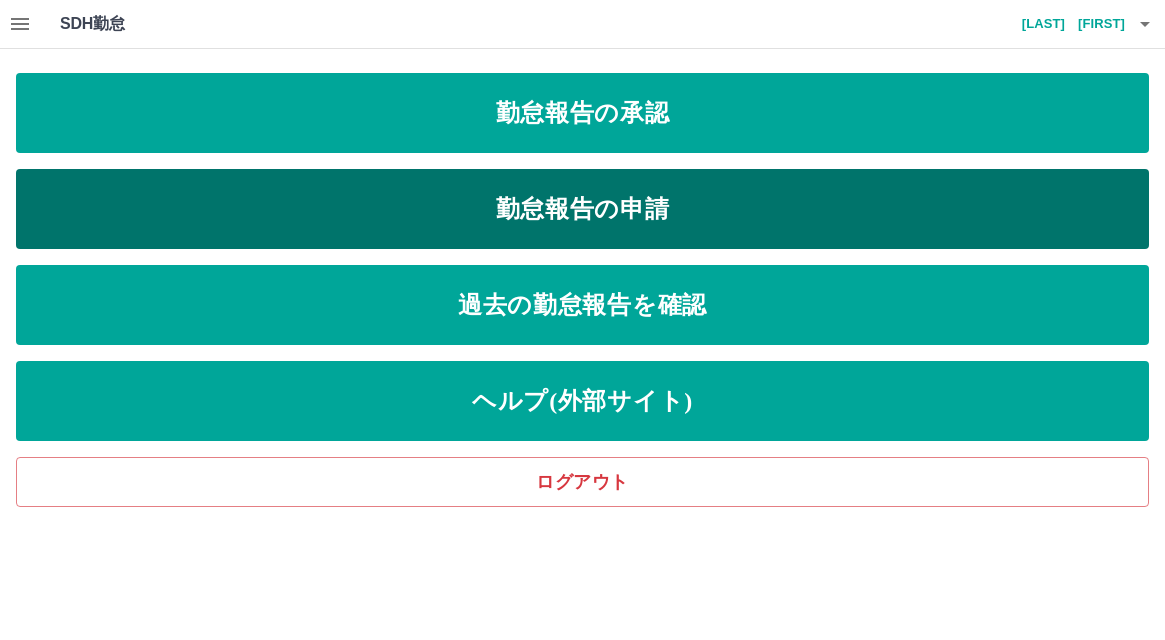 click on "勤怠報告の申請" at bounding box center (582, 209) 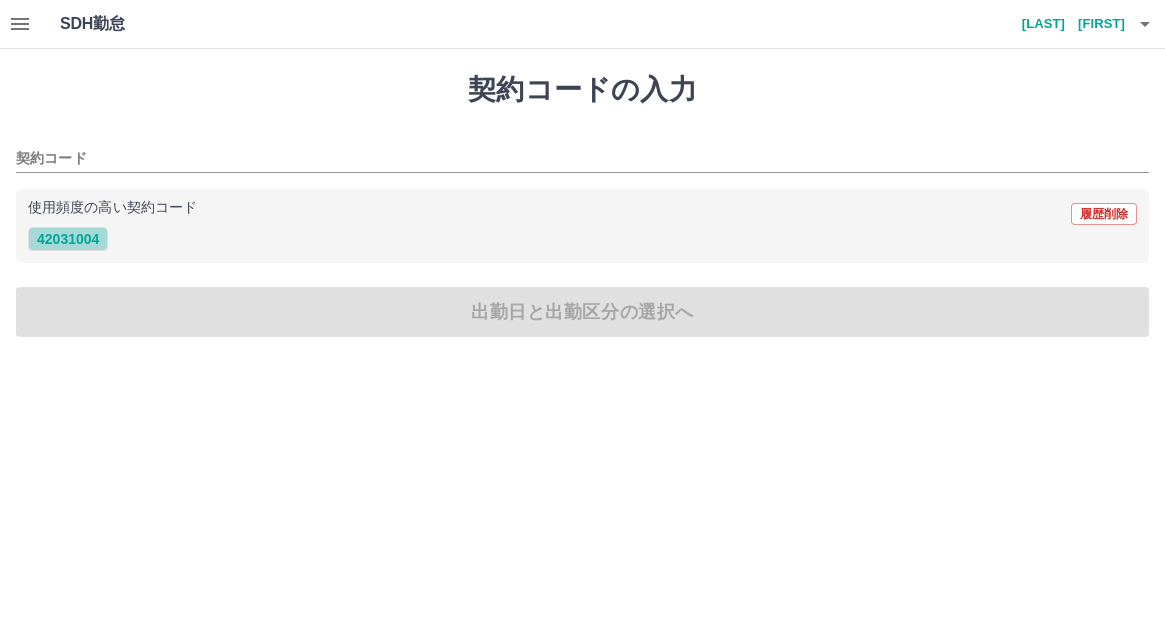 click on "42031004" at bounding box center (68, 239) 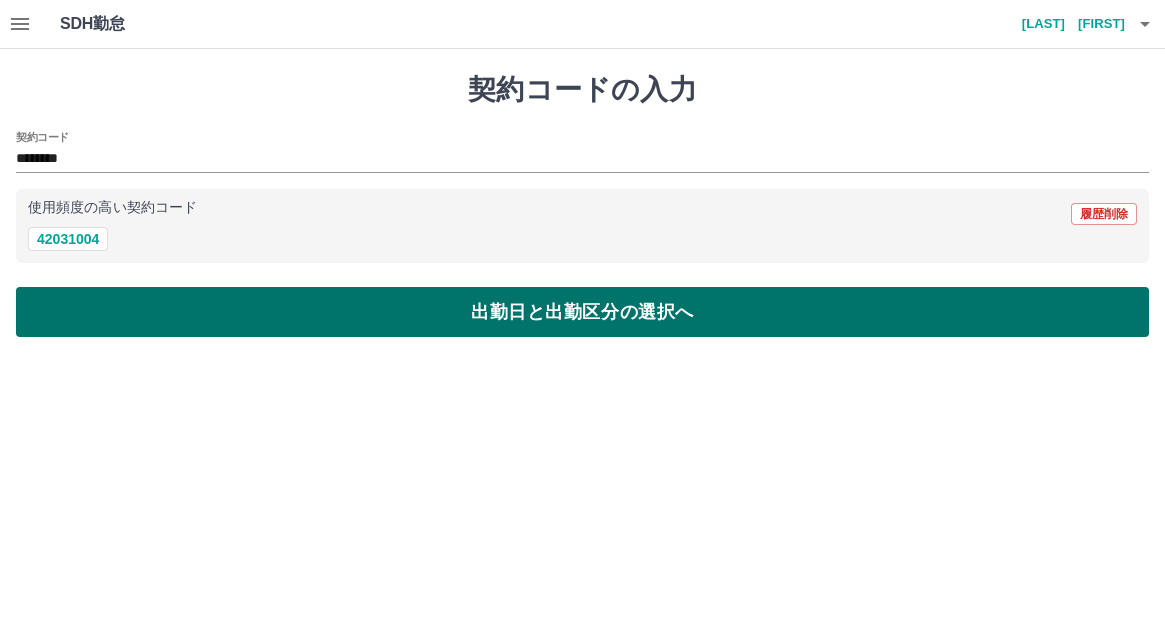 click on "出勤日と出勤区分の選択へ" at bounding box center (582, 312) 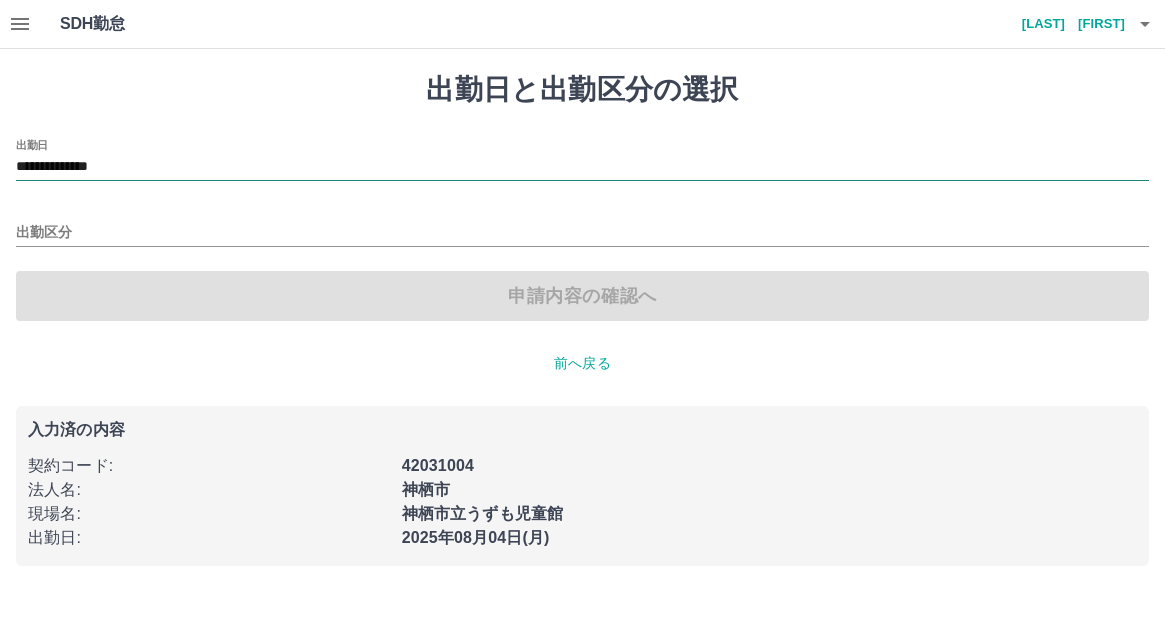 click on "**********" at bounding box center [582, 167] 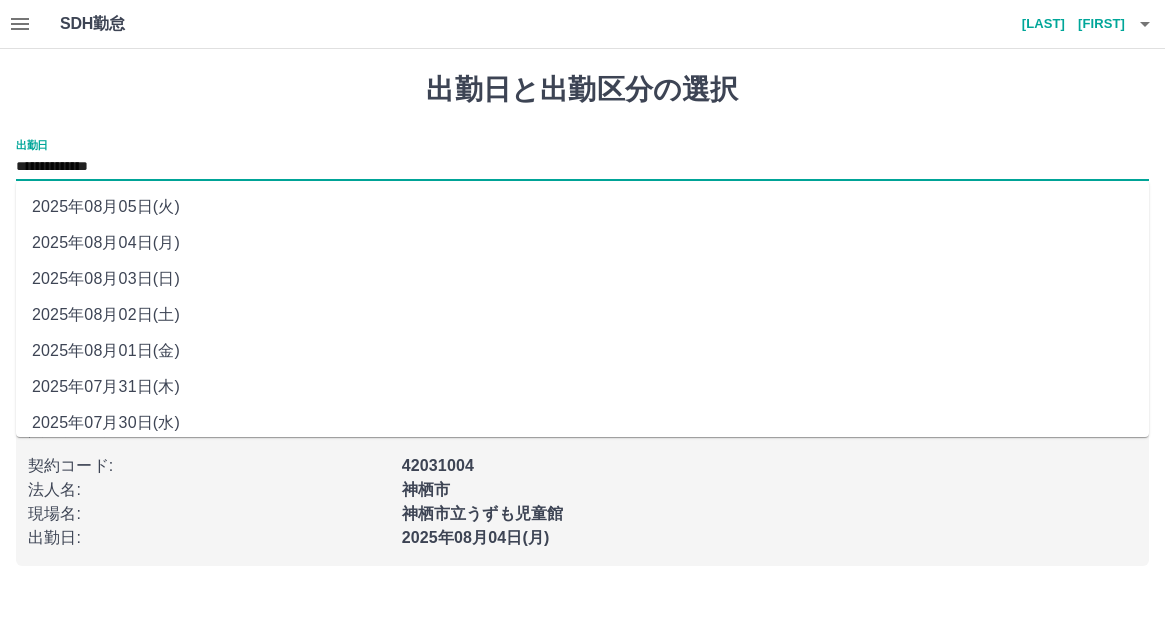 drag, startPoint x: 187, startPoint y: 166, endPoint x: 172, endPoint y: 307, distance: 141.79562 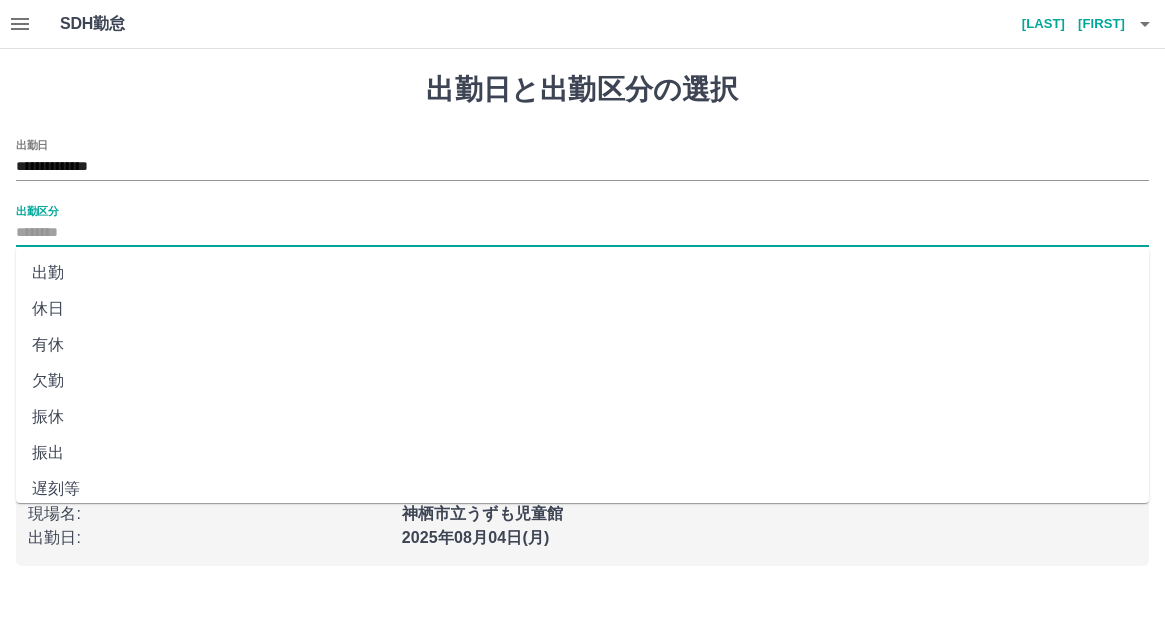 click on "出勤区分" at bounding box center (582, 233) 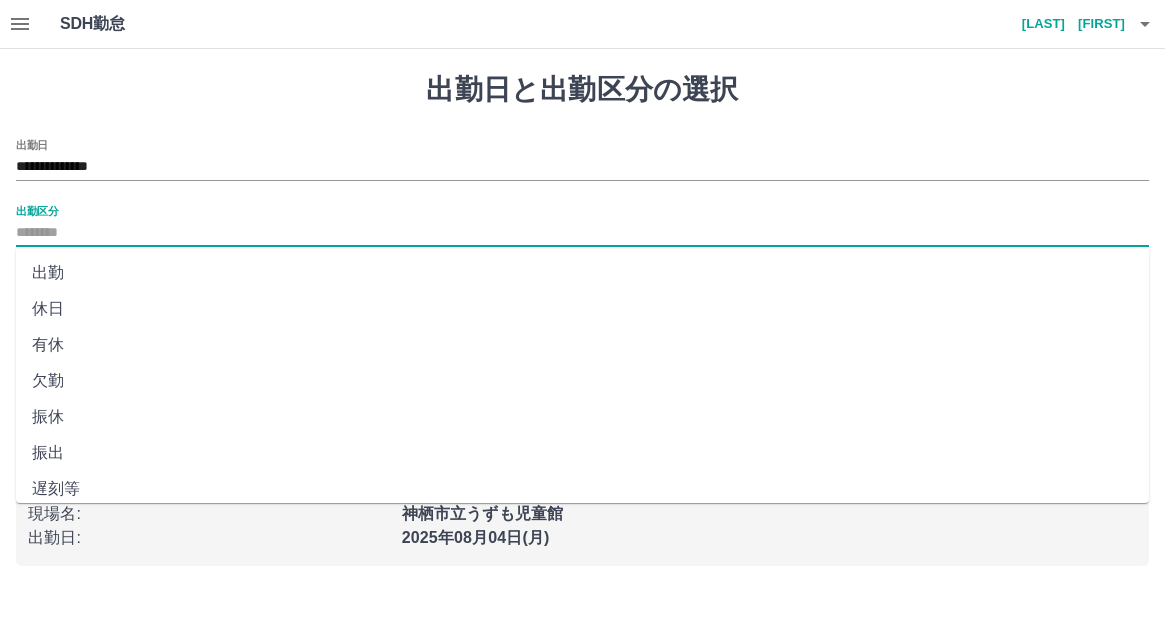 click on "出勤" at bounding box center [582, 273] 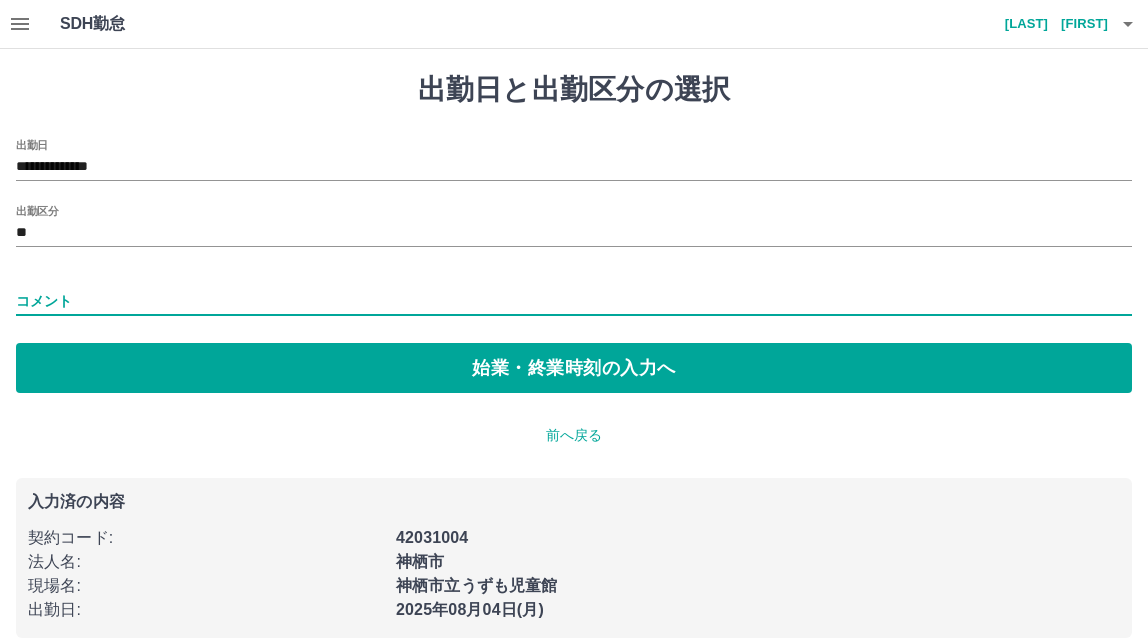 click on "コメント" at bounding box center [574, 301] 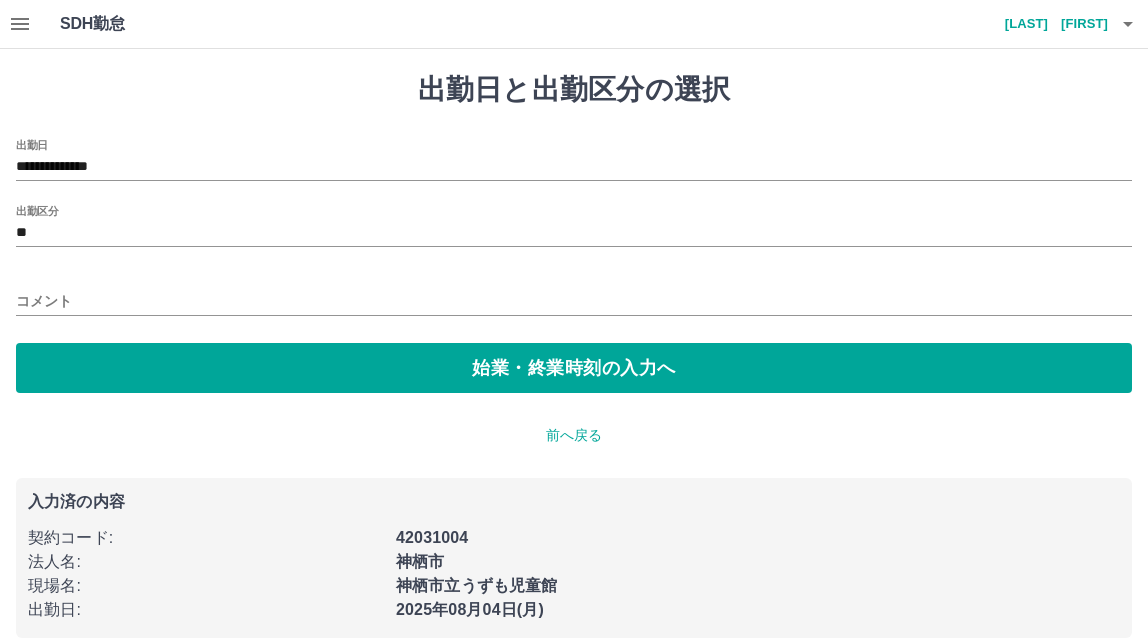 click on "入力済の内容 契約コード : 42031004 法人名 : 神栖市 現場名 : 神栖市立うずも児童館 出勤日 : 2025年08月04日(月)" at bounding box center [574, 558] 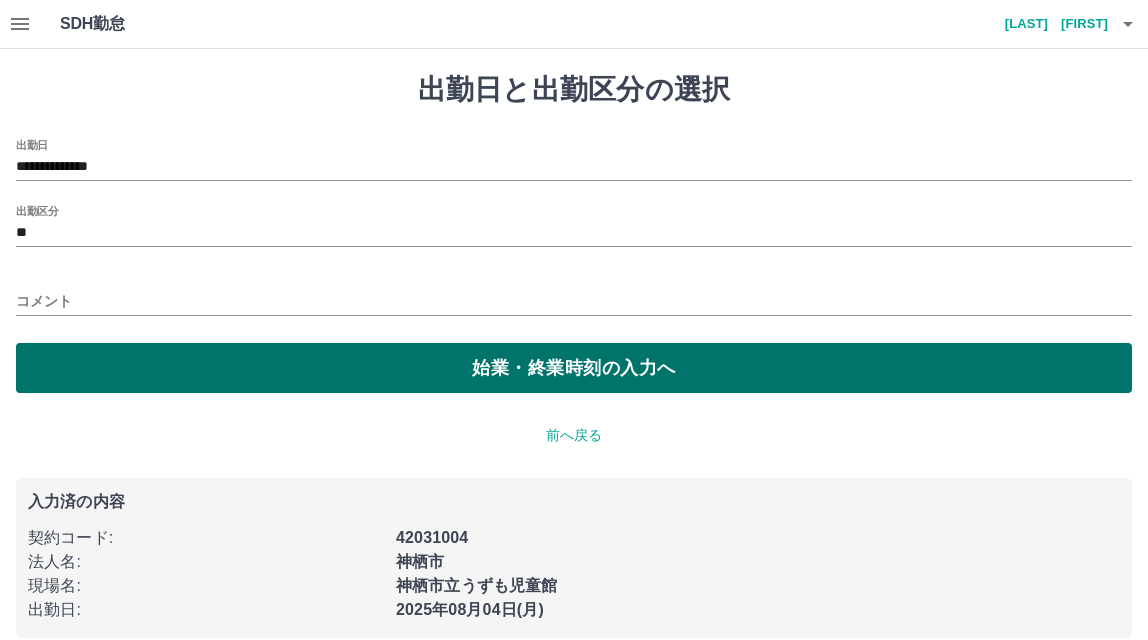 click on "始業・終業時刻の入力へ" at bounding box center [574, 368] 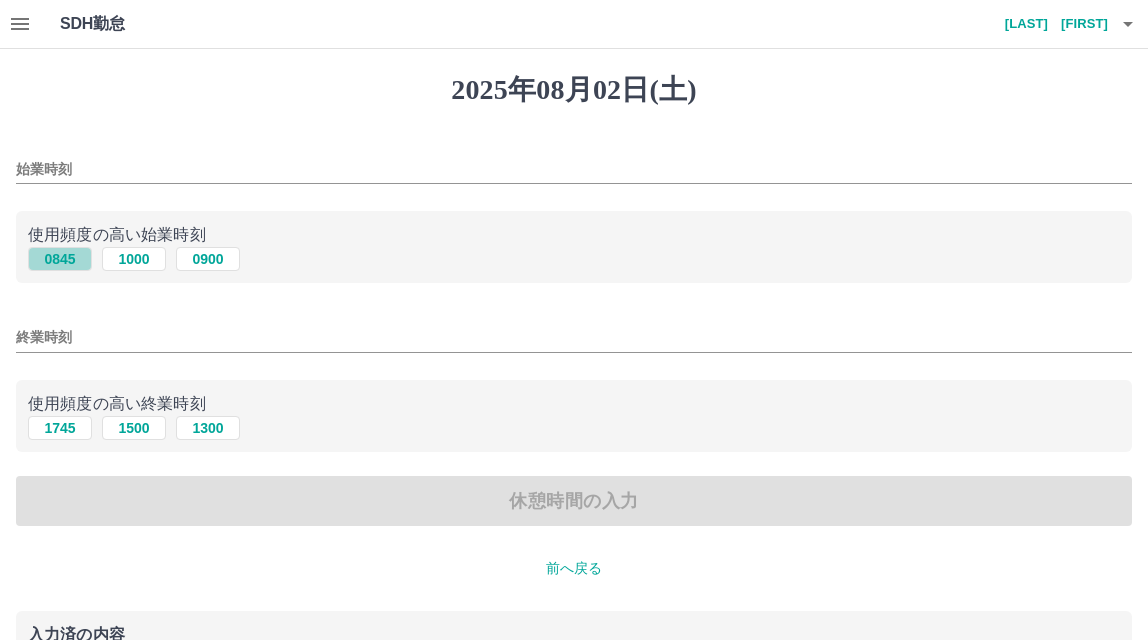 click on "0845" at bounding box center (60, 259) 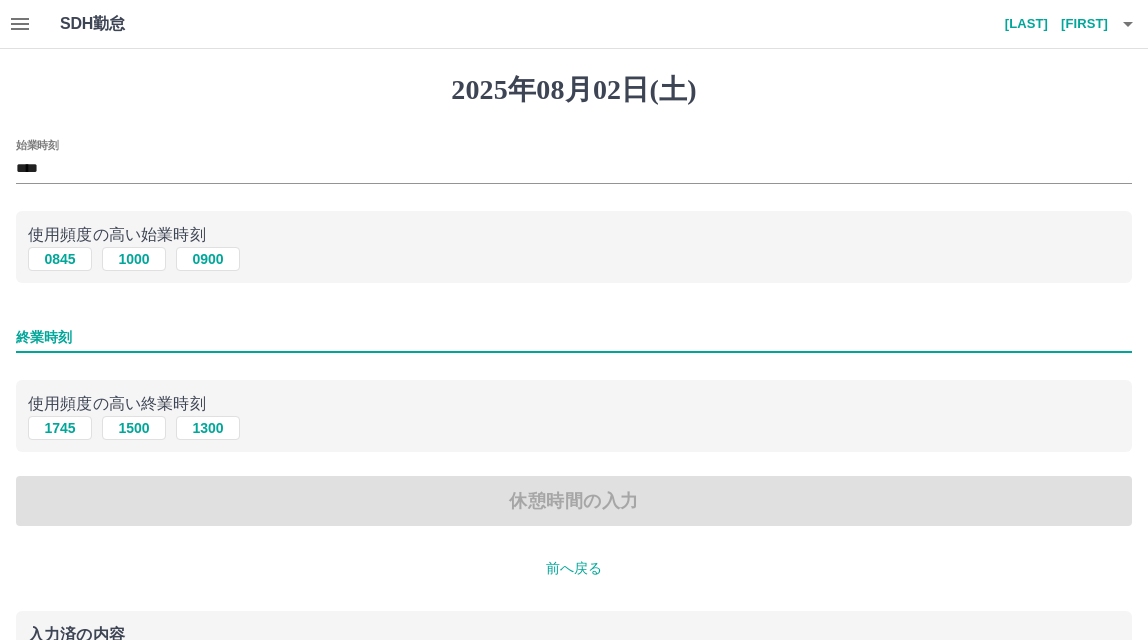 click on "終業時刻" at bounding box center [574, 337] 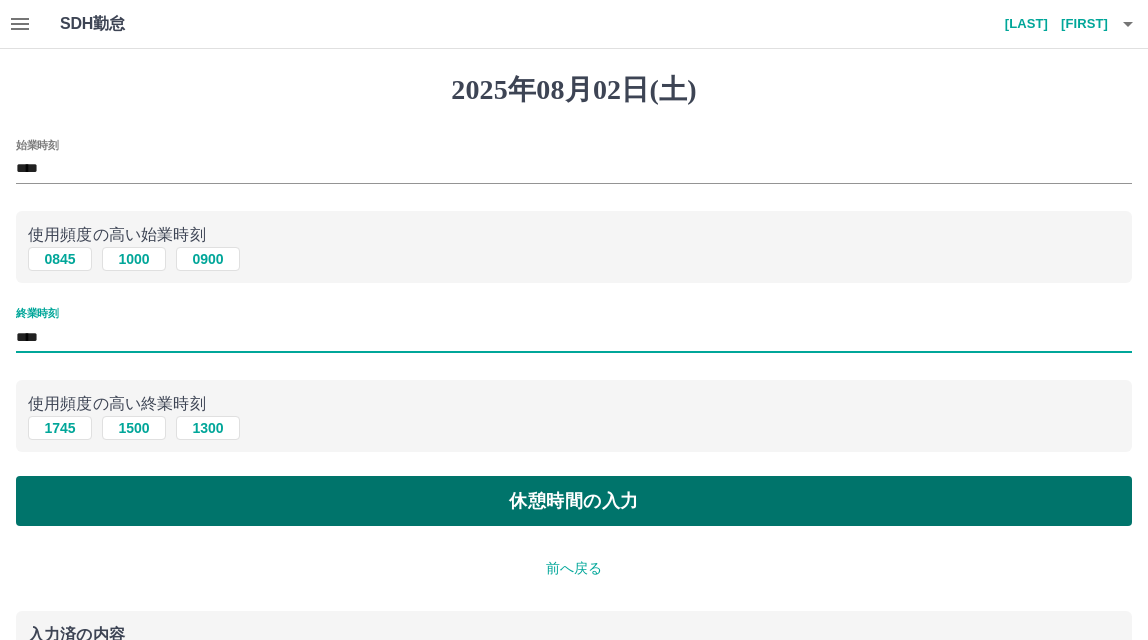 type on "****" 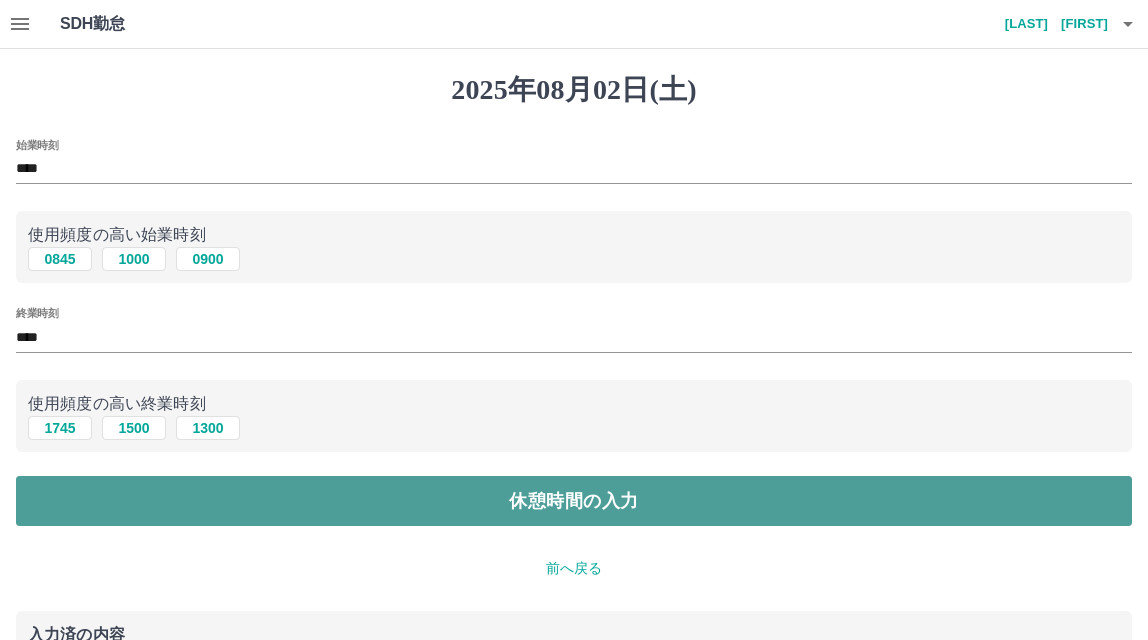 click on "休憩時間の入力" at bounding box center (574, 501) 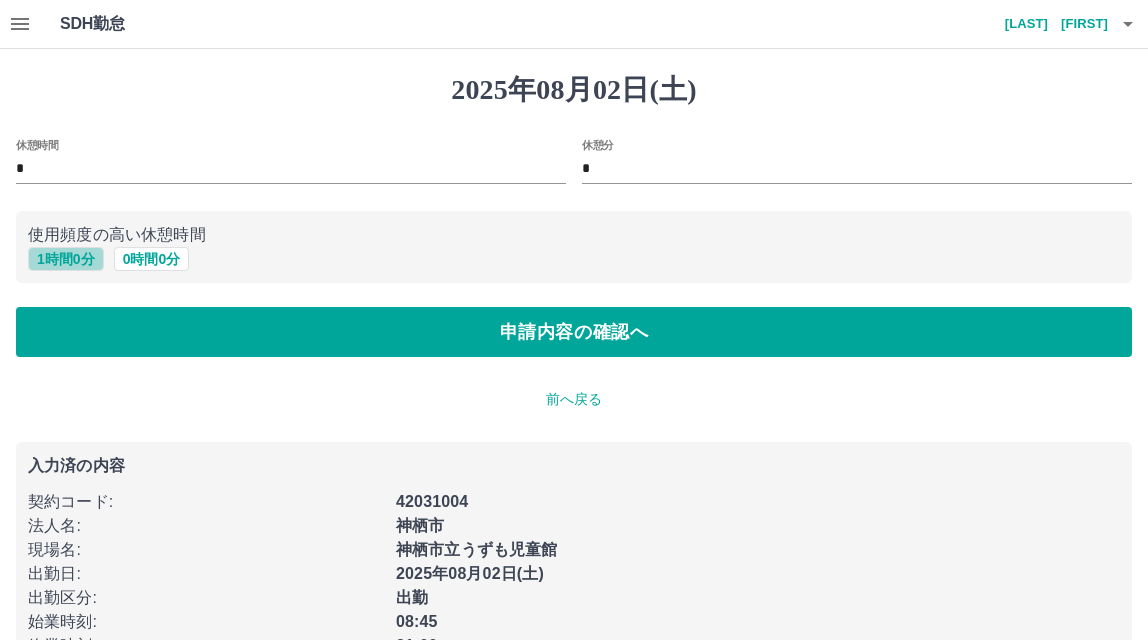 click on "1 時間 0 分" at bounding box center [66, 259] 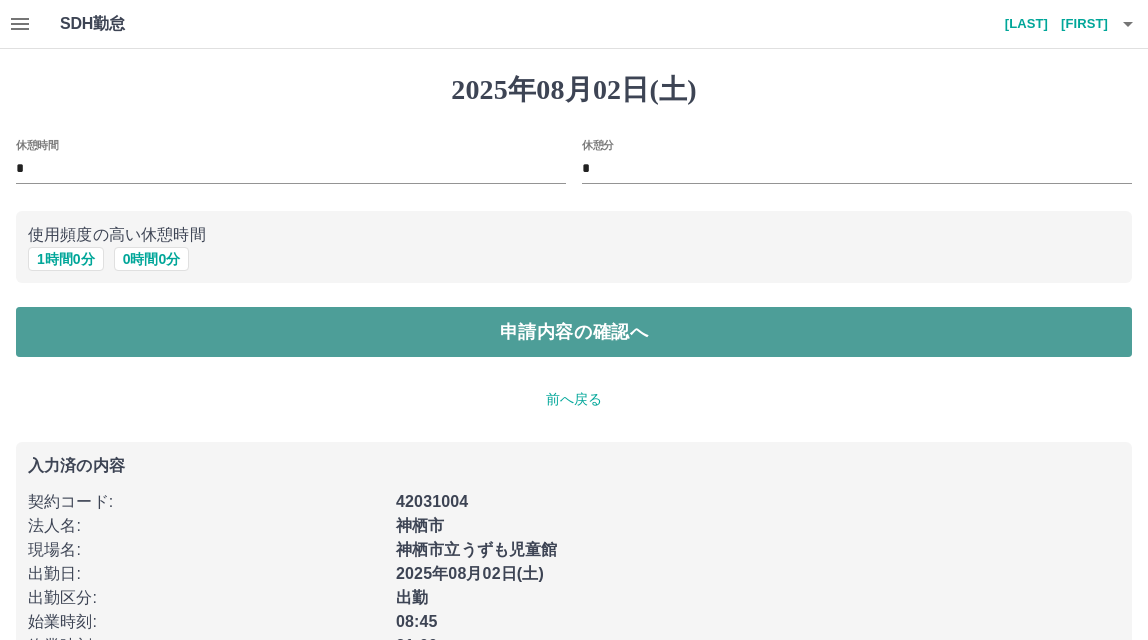 click on "申請内容の確認へ" at bounding box center [574, 332] 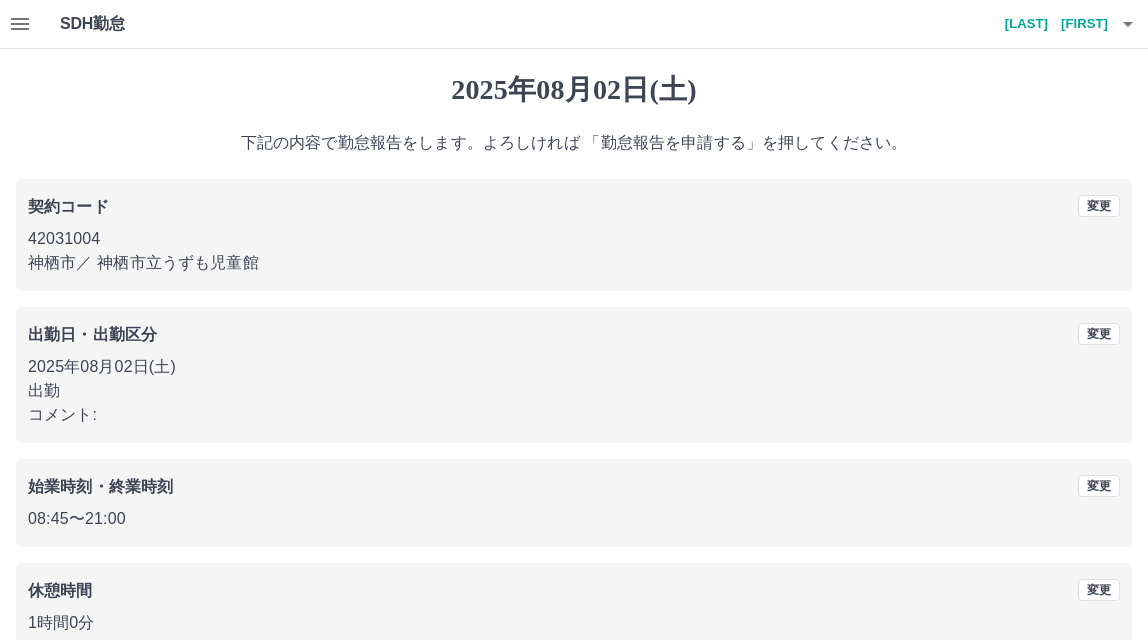 scroll, scrollTop: 64, scrollLeft: 0, axis: vertical 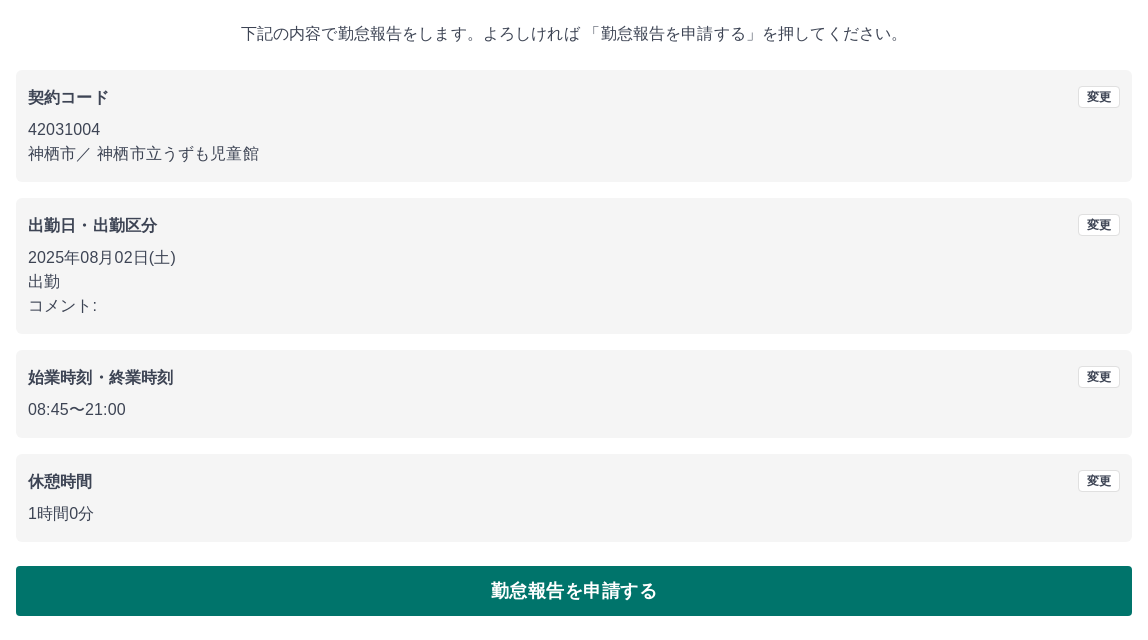 click on "勤怠報告を申請する" at bounding box center [574, 591] 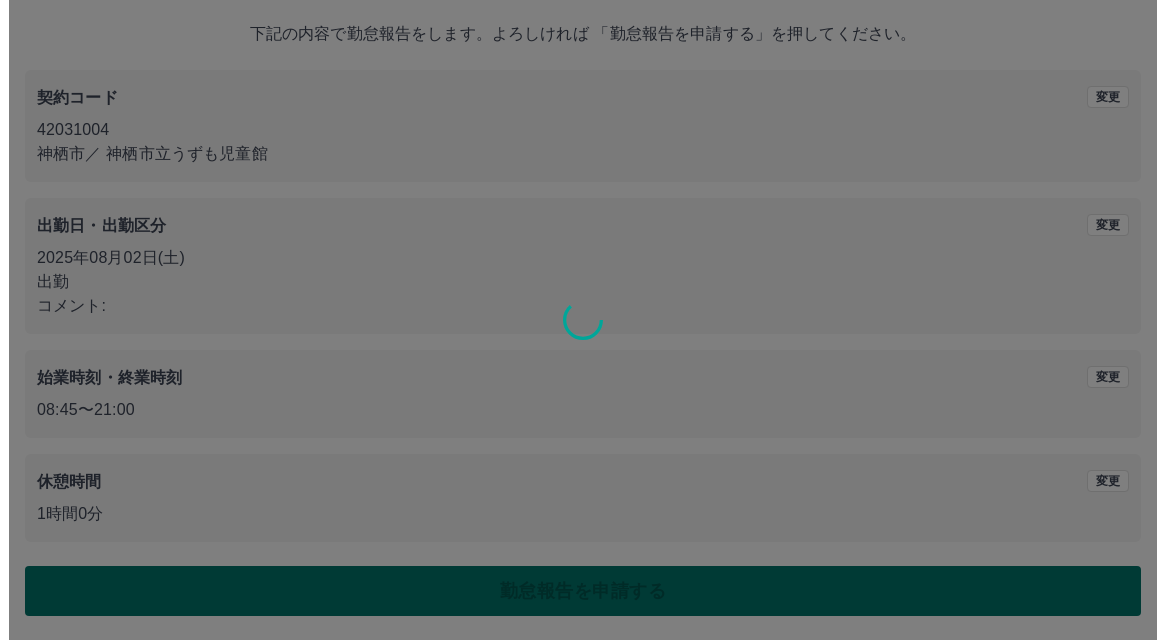 scroll, scrollTop: 0, scrollLeft: 0, axis: both 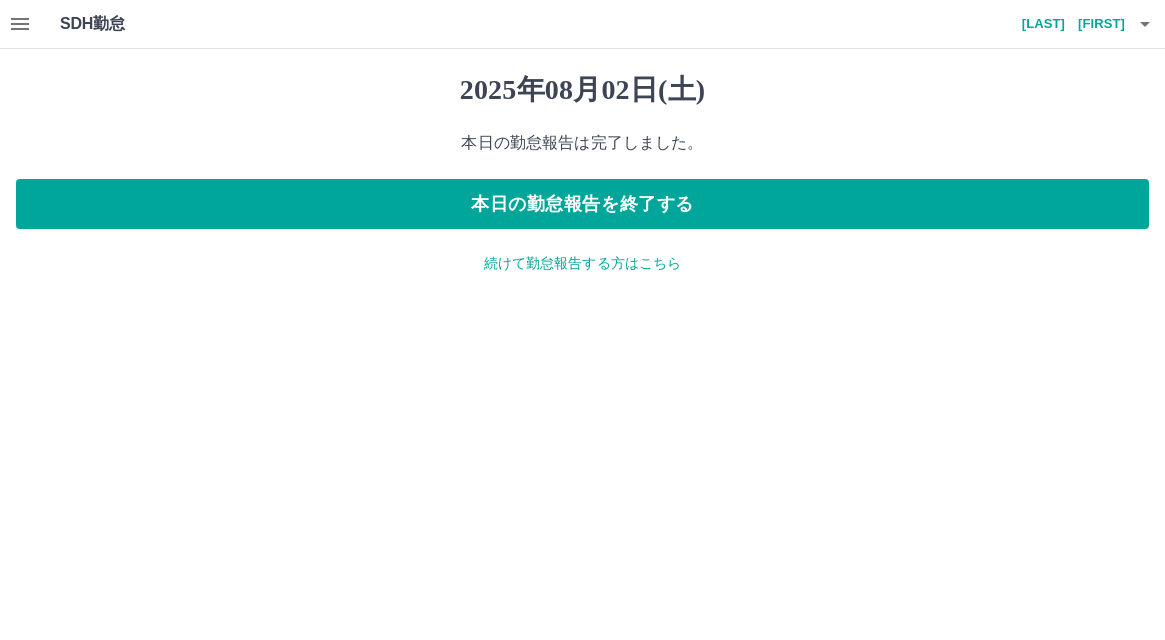 click 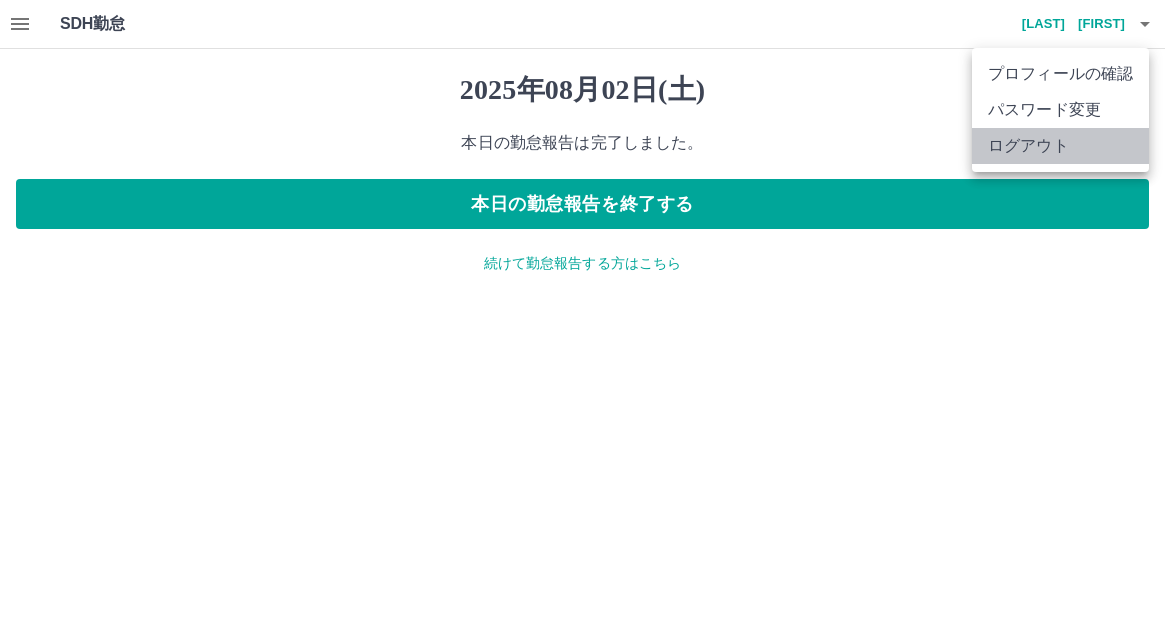 click on "ログアウト" at bounding box center [1060, 146] 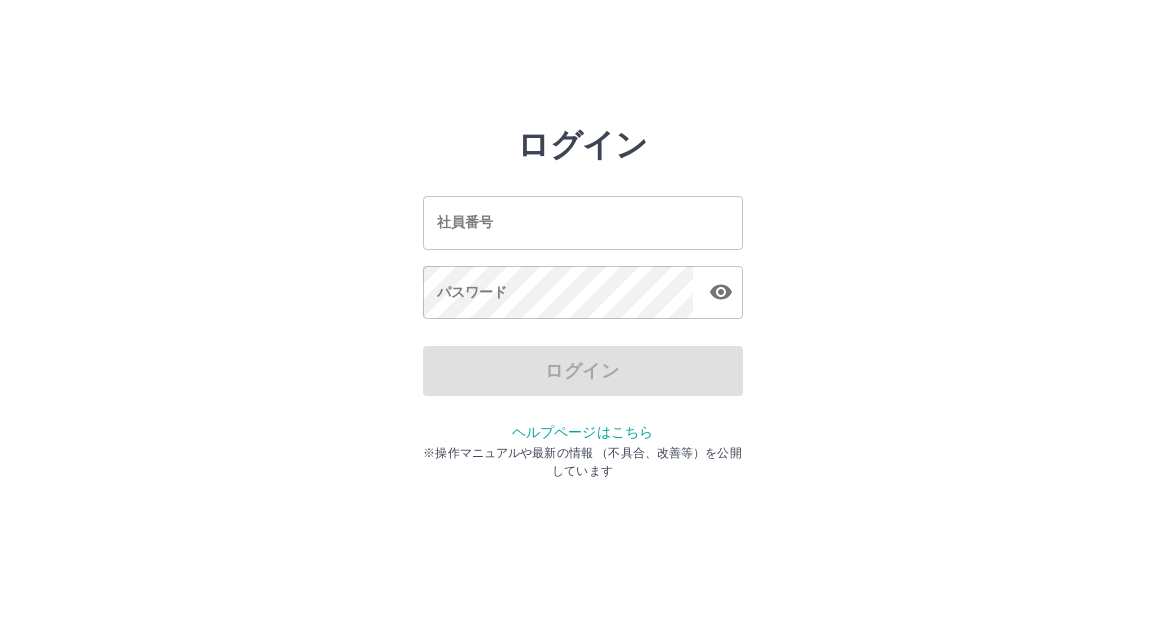 scroll, scrollTop: 0, scrollLeft: 0, axis: both 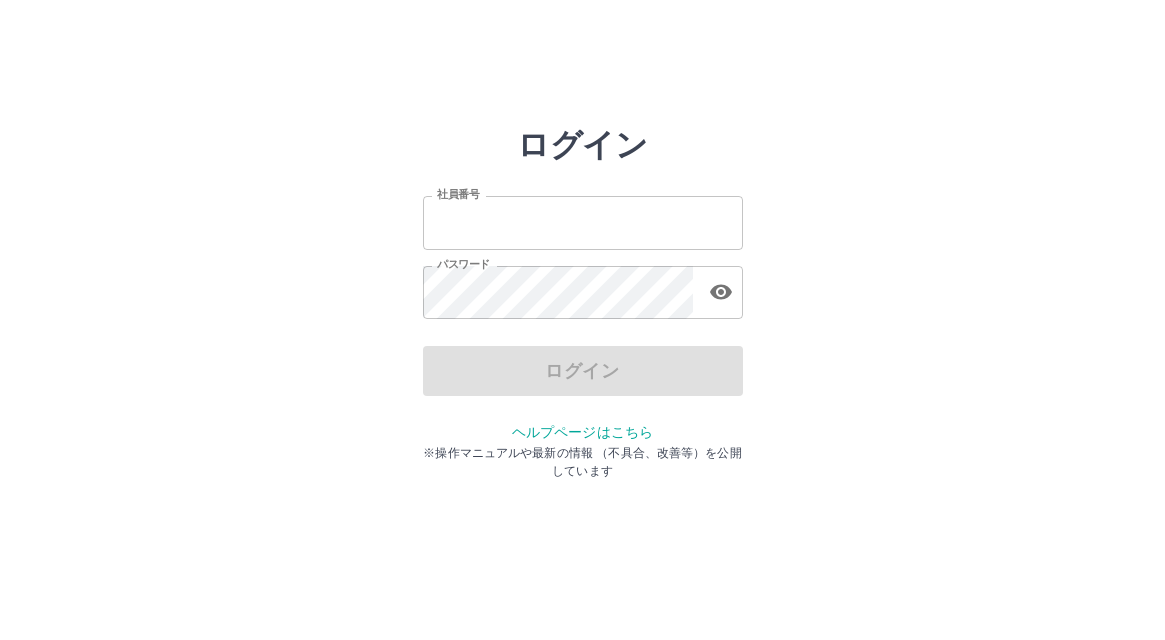type on "*******" 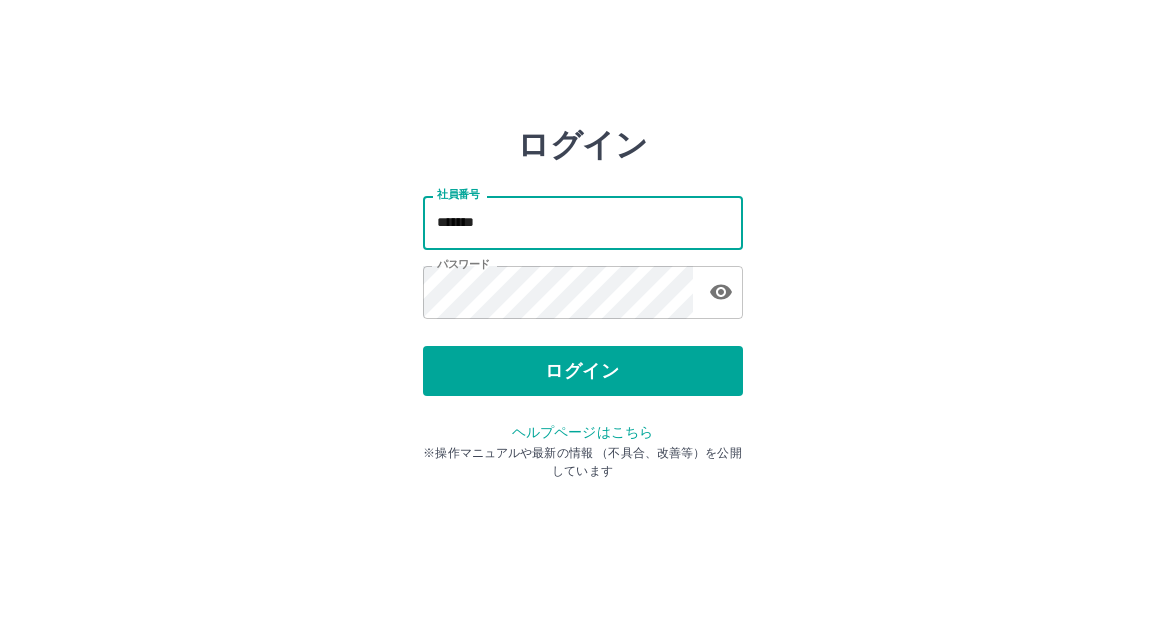 drag, startPoint x: 516, startPoint y: 220, endPoint x: 413, endPoint y: 223, distance: 103.04368 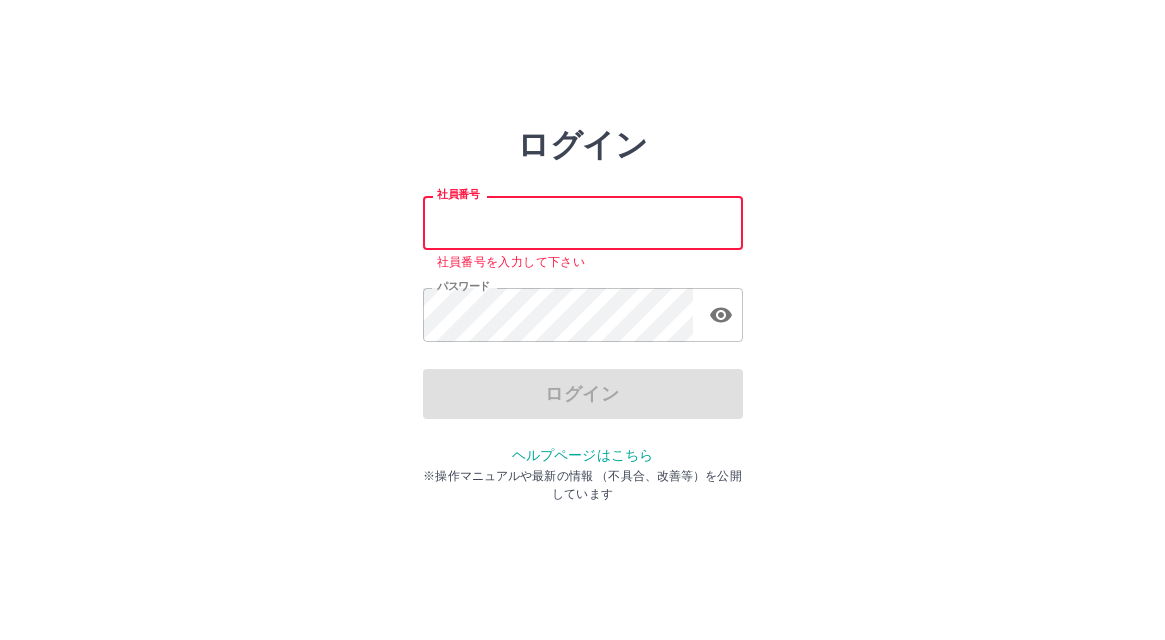 paste on "*******" 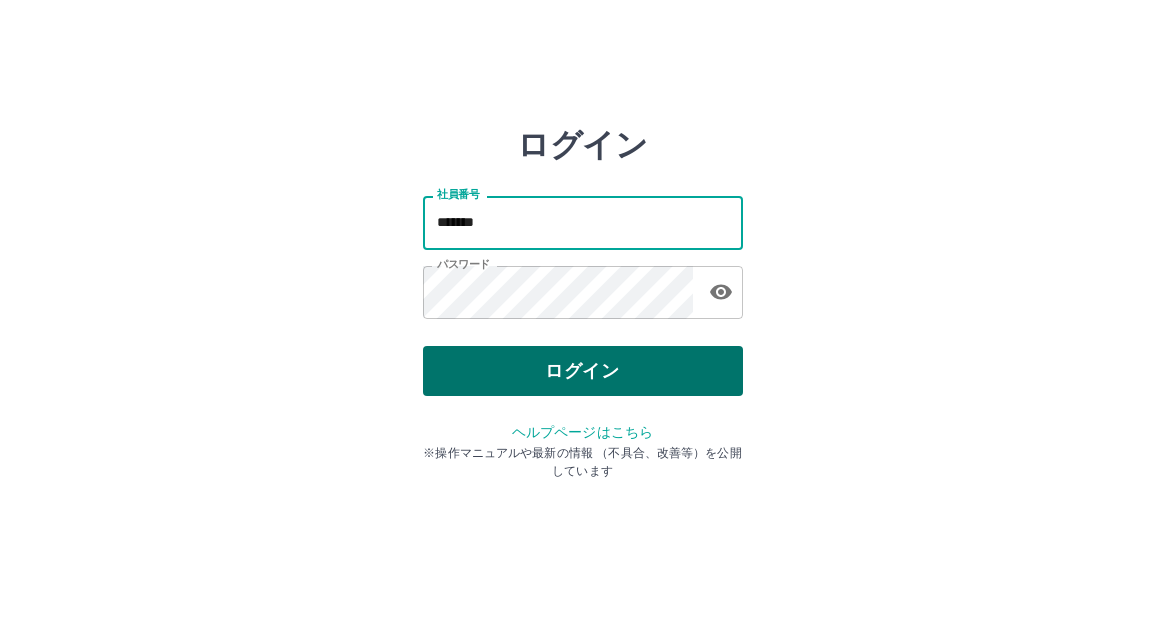 type on "*******" 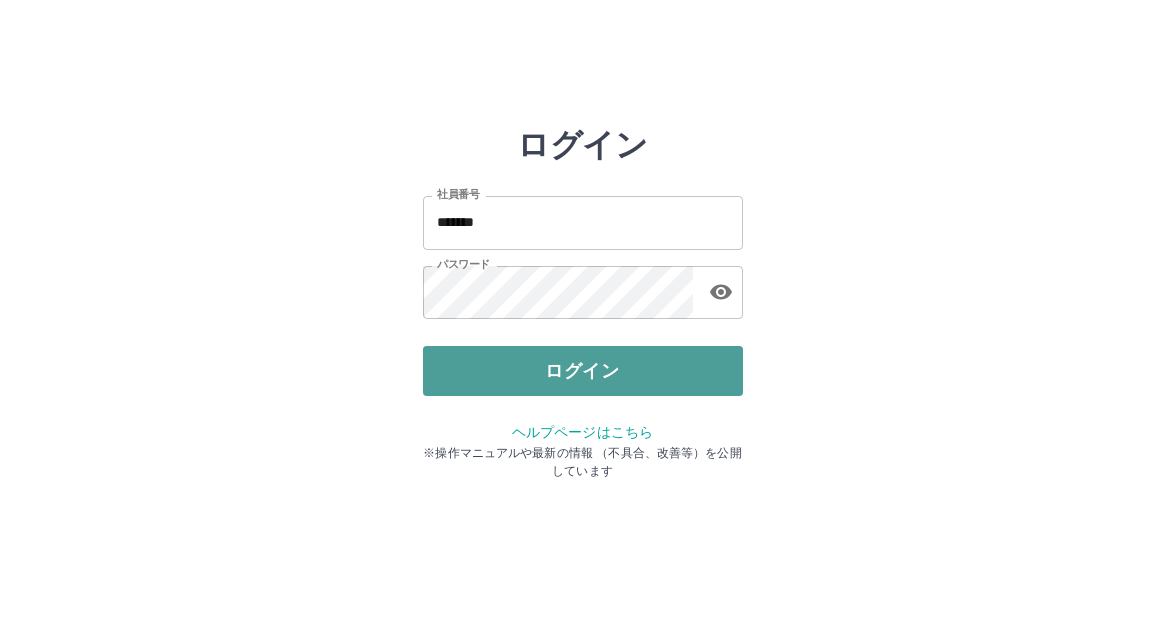 click on "ログイン" at bounding box center (583, 371) 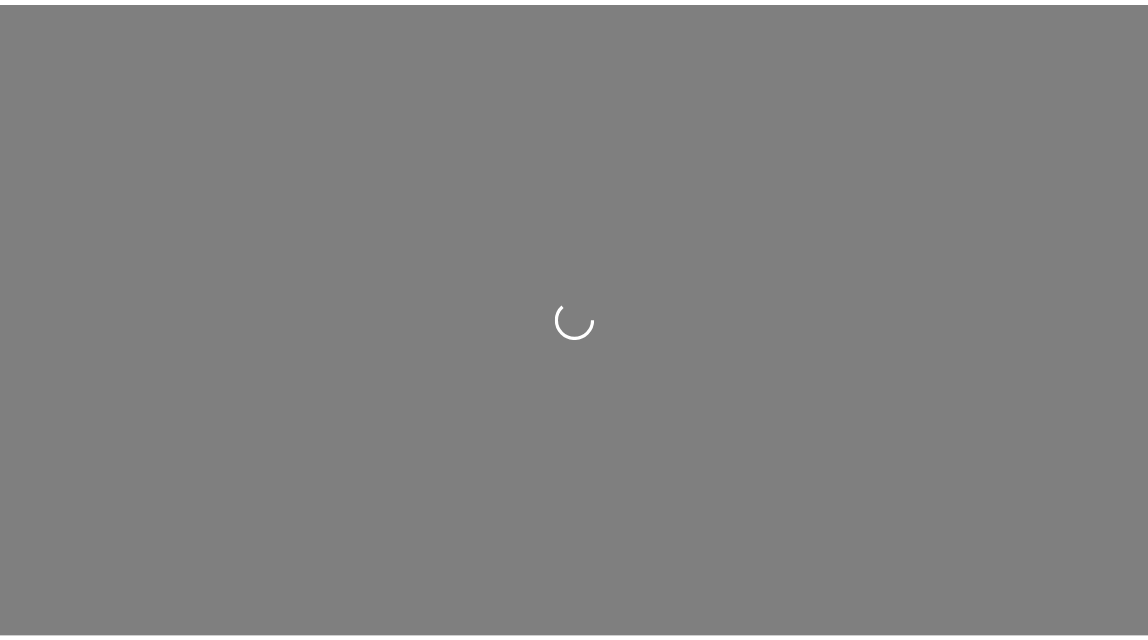 scroll, scrollTop: 0, scrollLeft: 0, axis: both 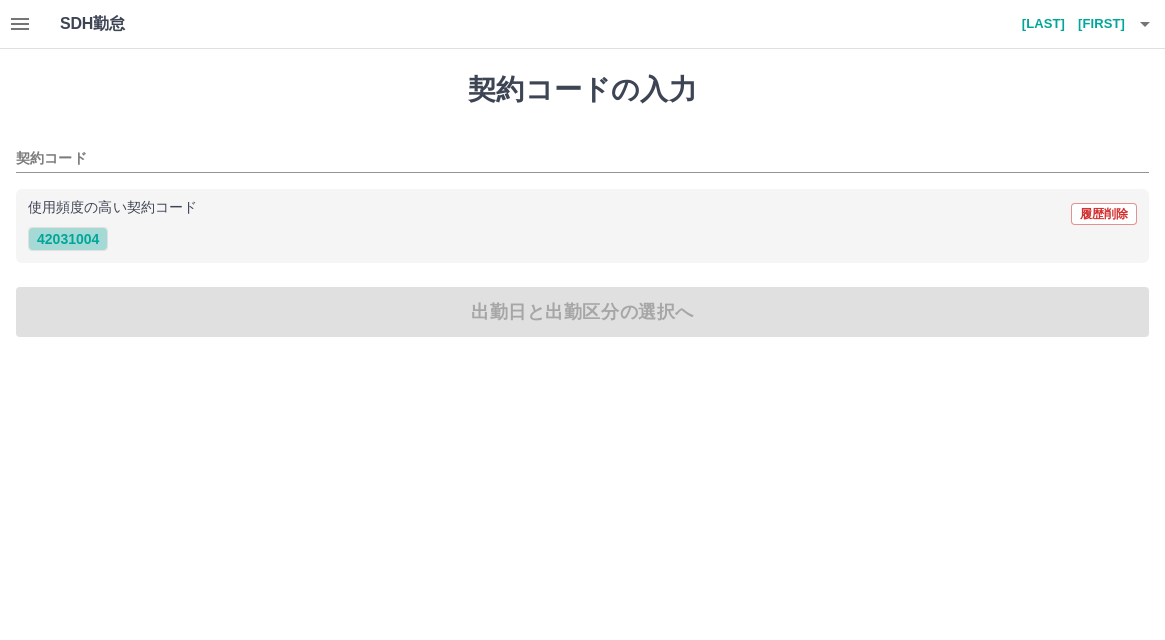 click on "42031004" at bounding box center (68, 239) 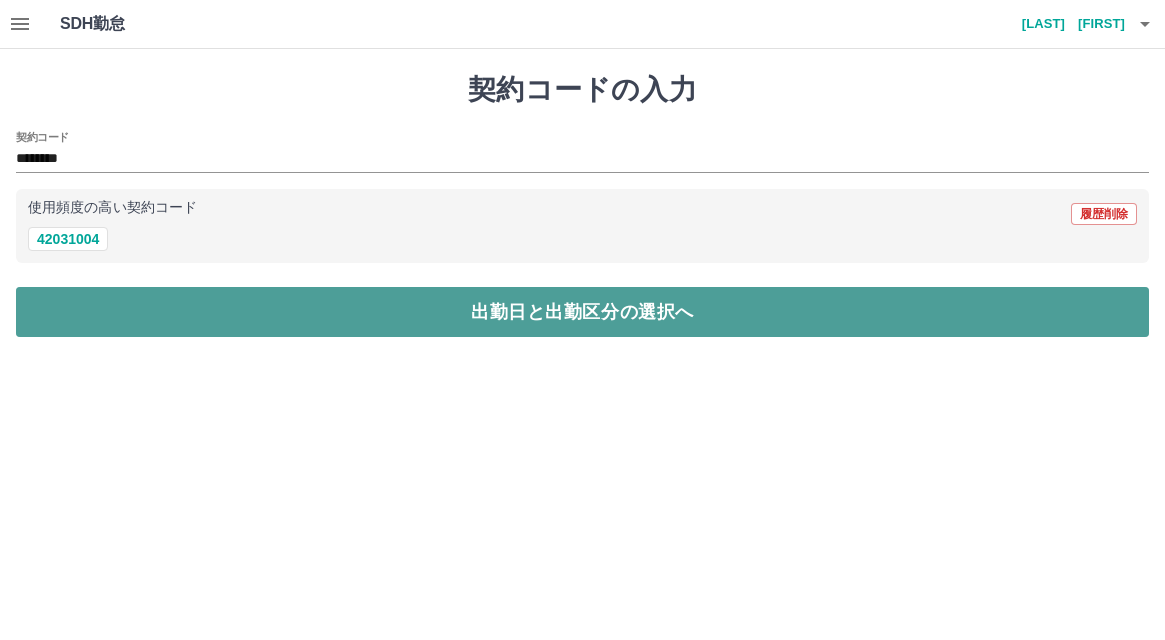 click on "出勤日と出勤区分の選択へ" at bounding box center [582, 312] 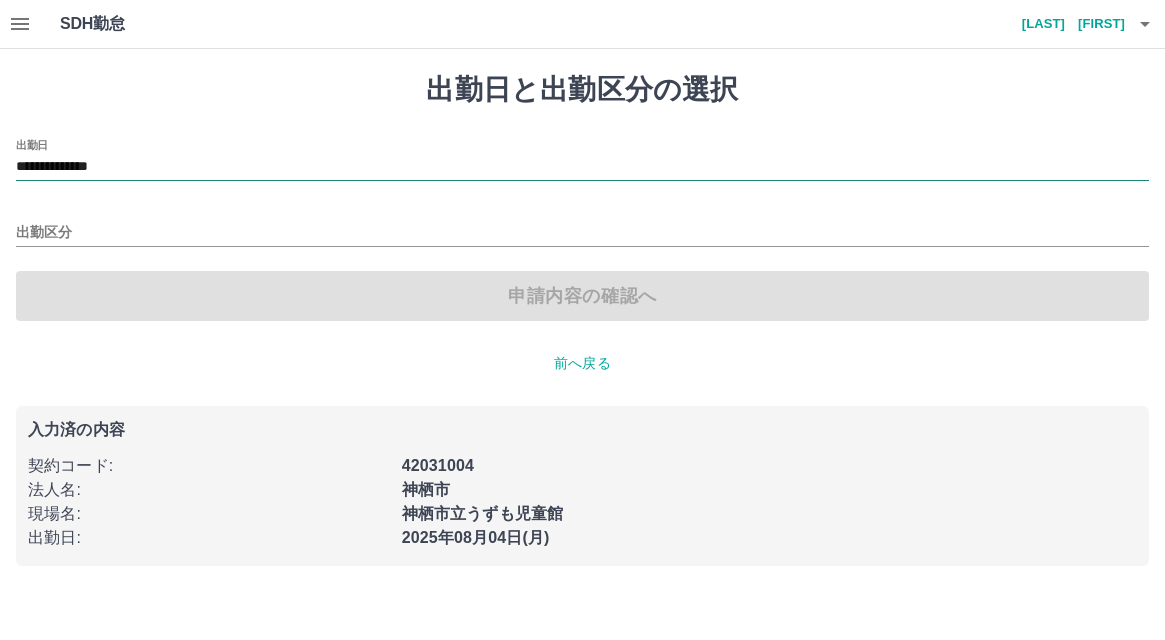 click on "**********" at bounding box center (582, 167) 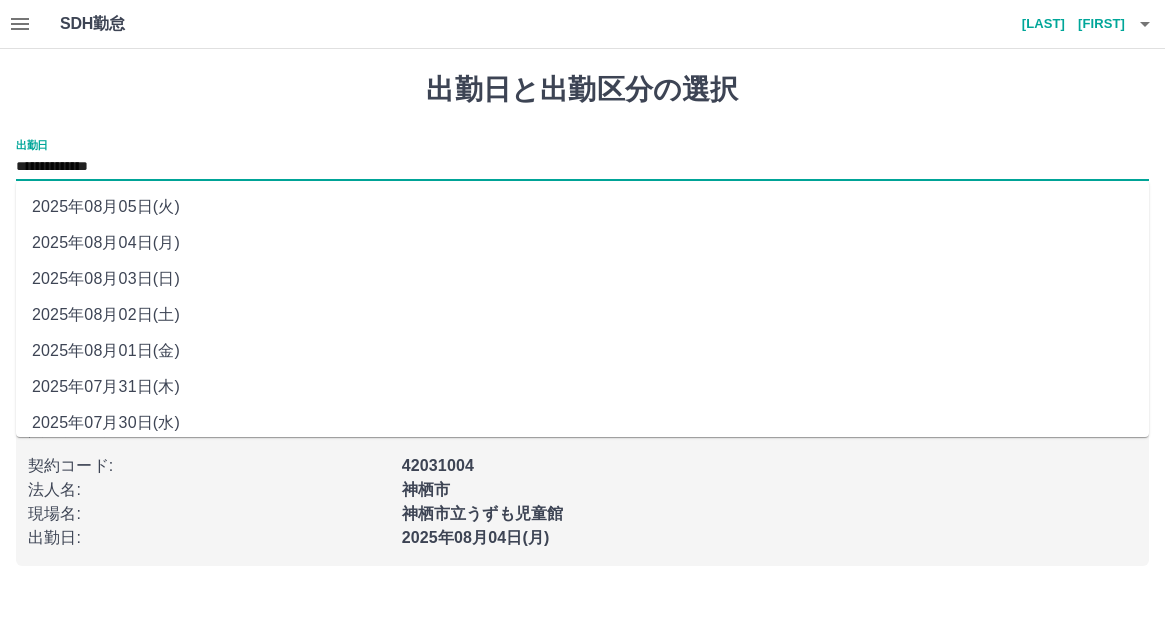 drag, startPoint x: 170, startPoint y: 159, endPoint x: 163, endPoint y: 315, distance: 156.15697 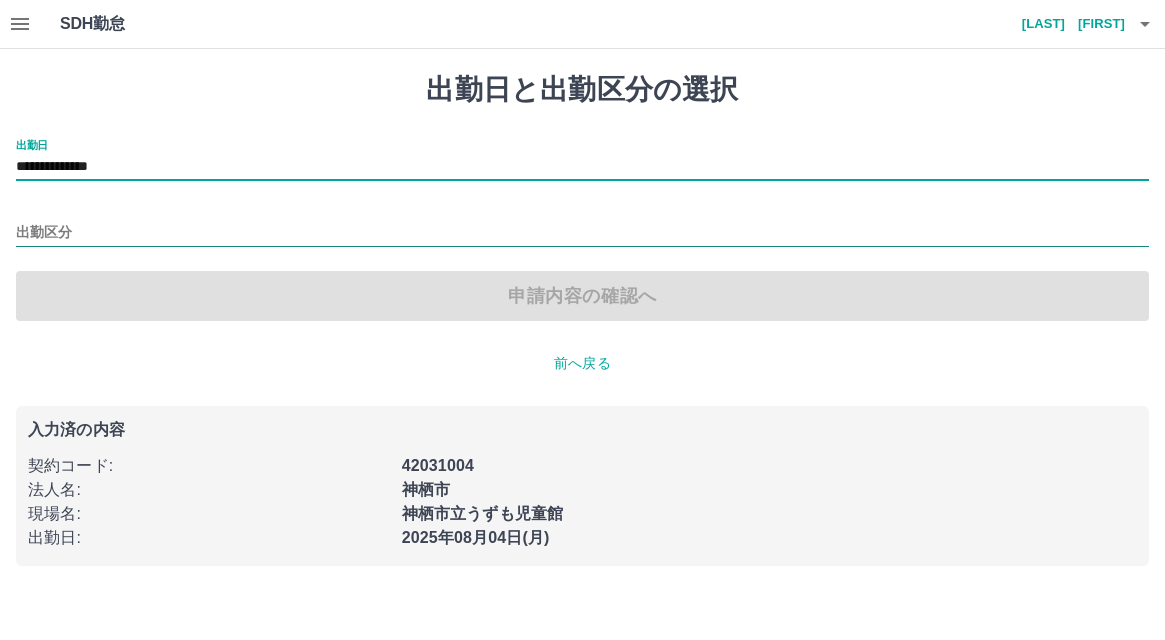 click on "出勤区分" at bounding box center [582, 233] 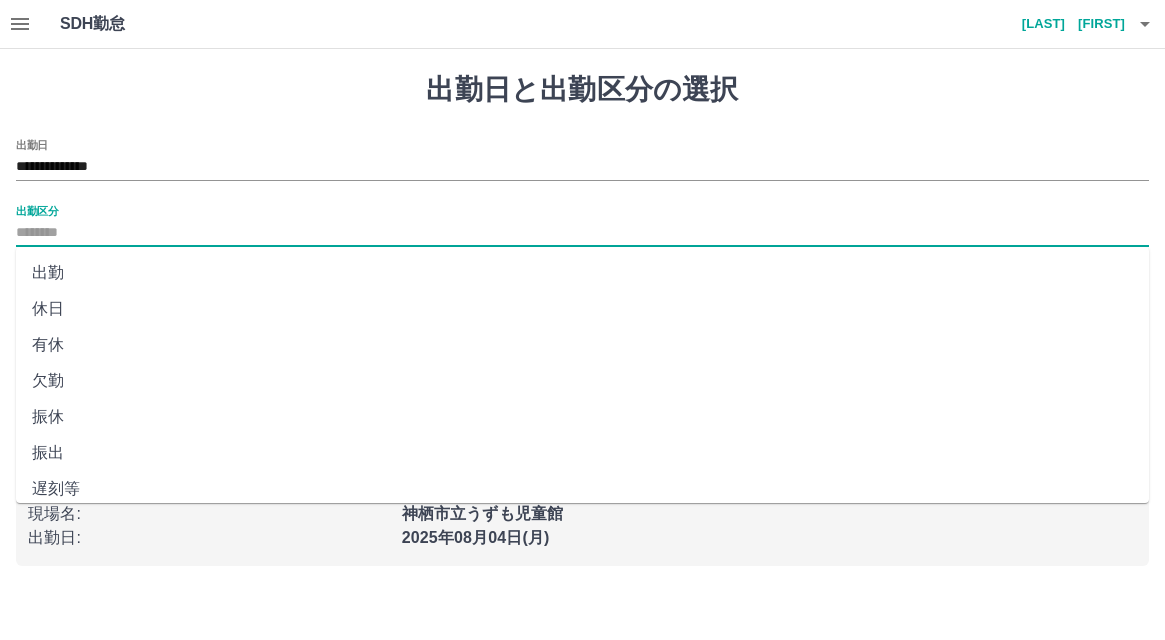 click on "出勤" at bounding box center (582, 273) 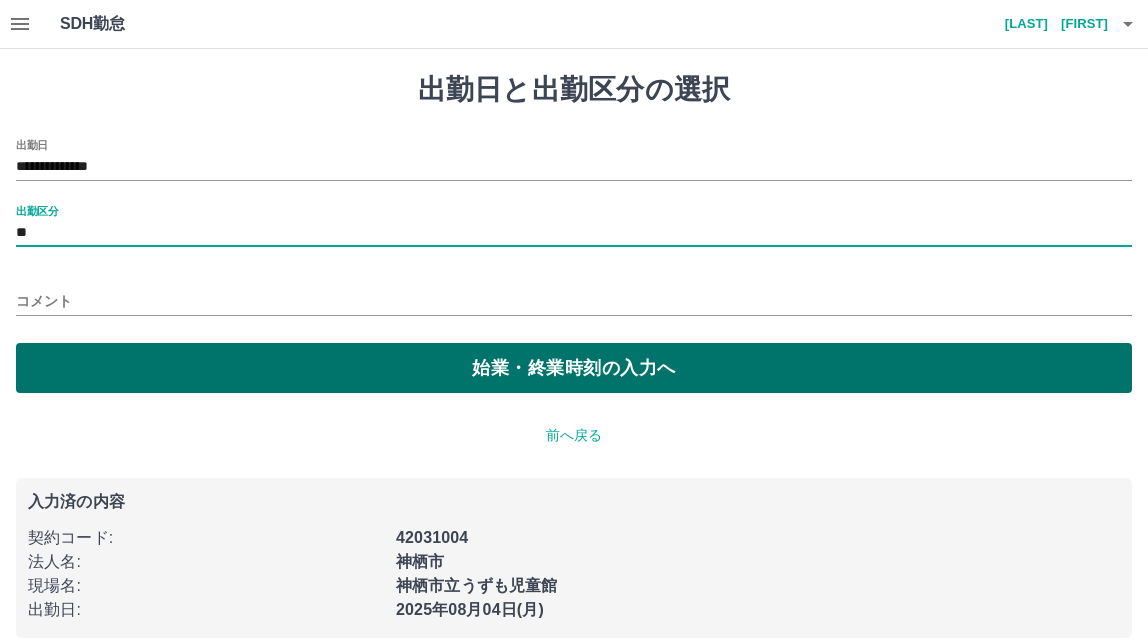 click on "始業・終業時刻の入力へ" at bounding box center [574, 368] 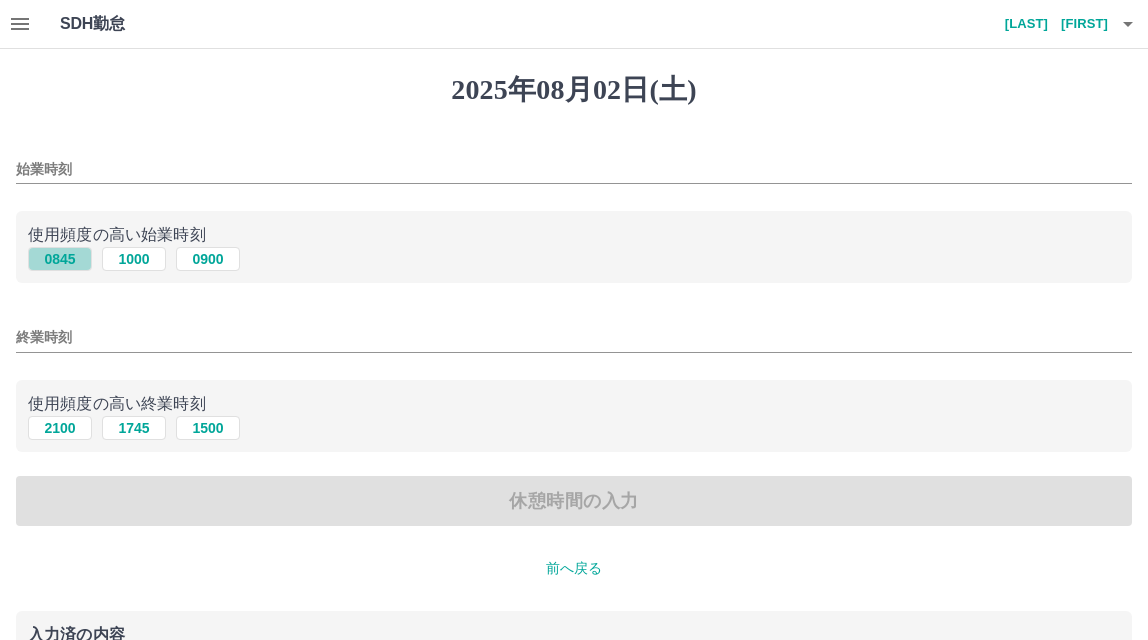 click on "0845" at bounding box center [60, 259] 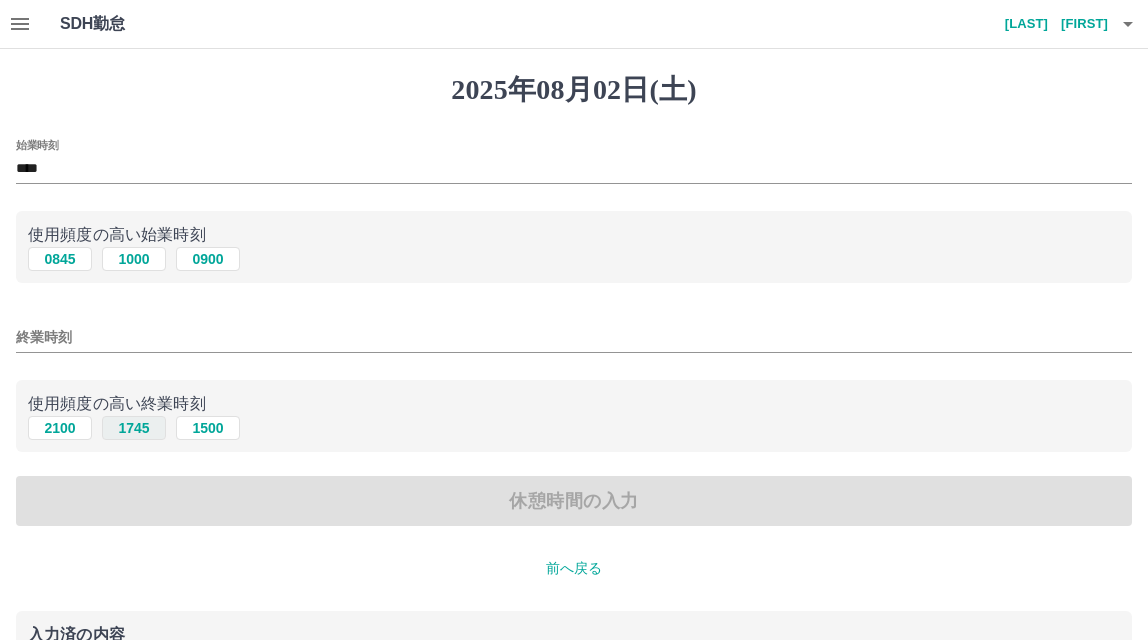 click on "1745" at bounding box center (134, 428) 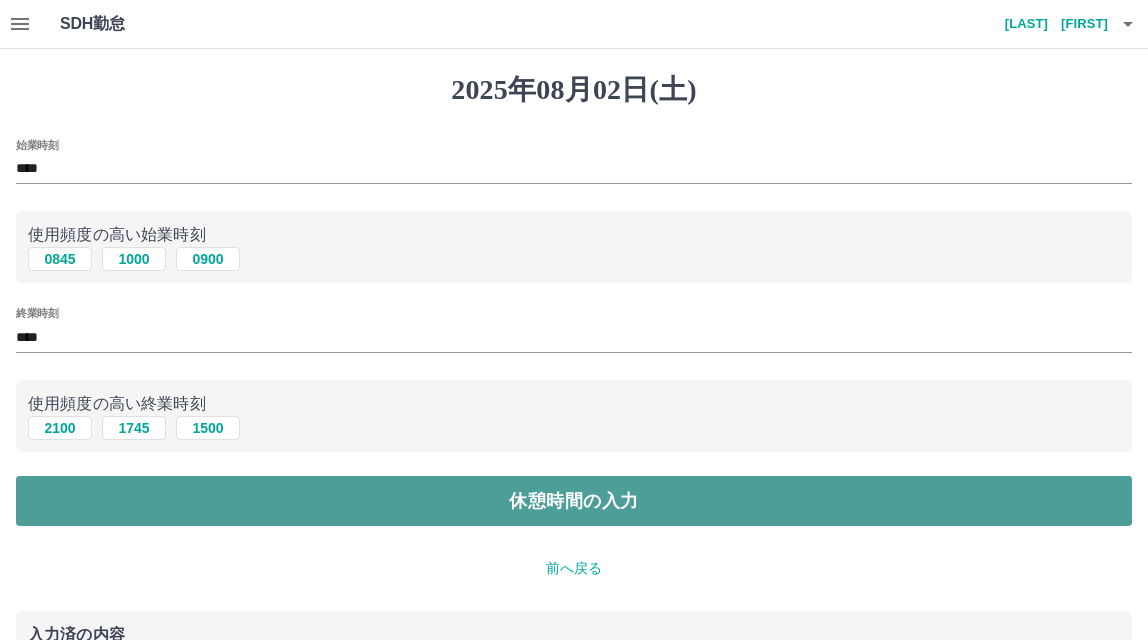 click on "休憩時間の入力" at bounding box center [574, 501] 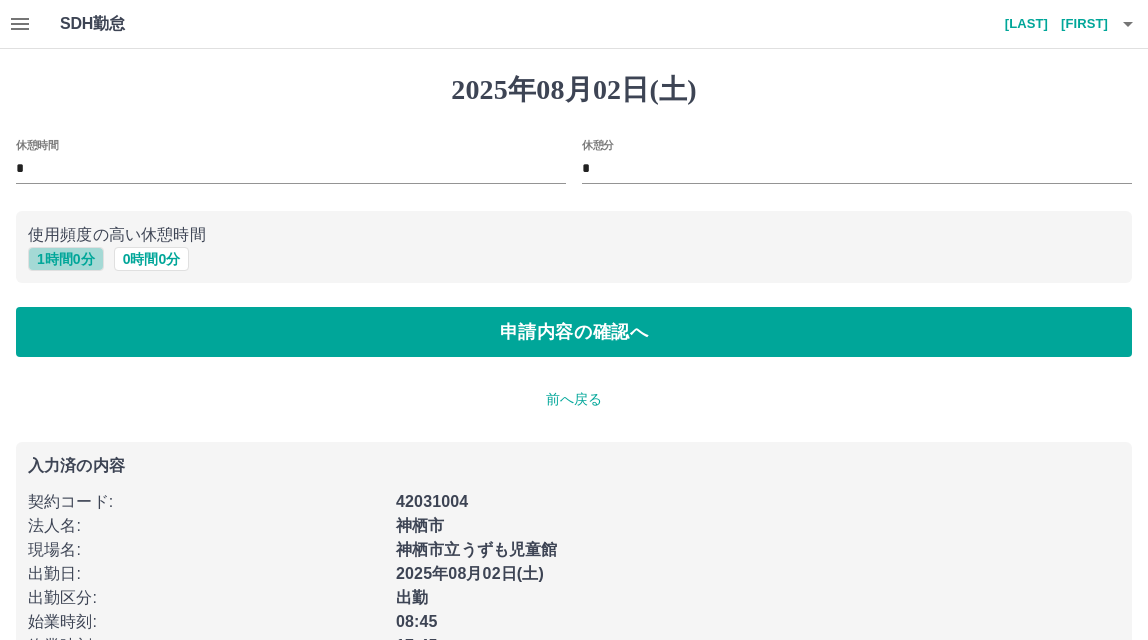 click on "1 時間 0 分" at bounding box center [66, 259] 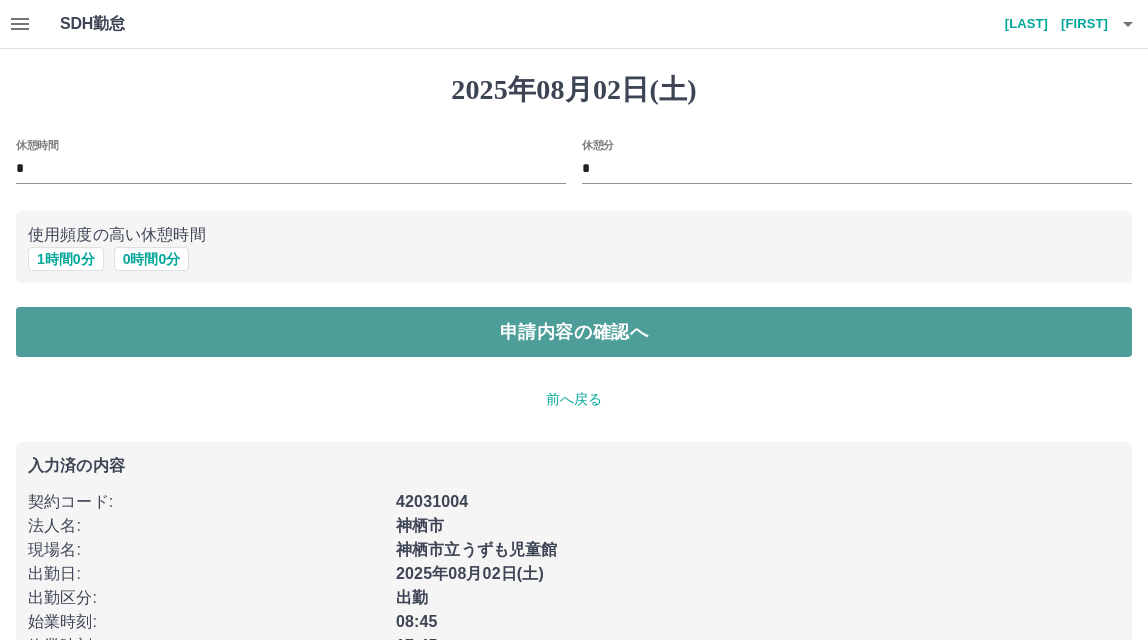 click on "申請内容の確認へ" at bounding box center (574, 332) 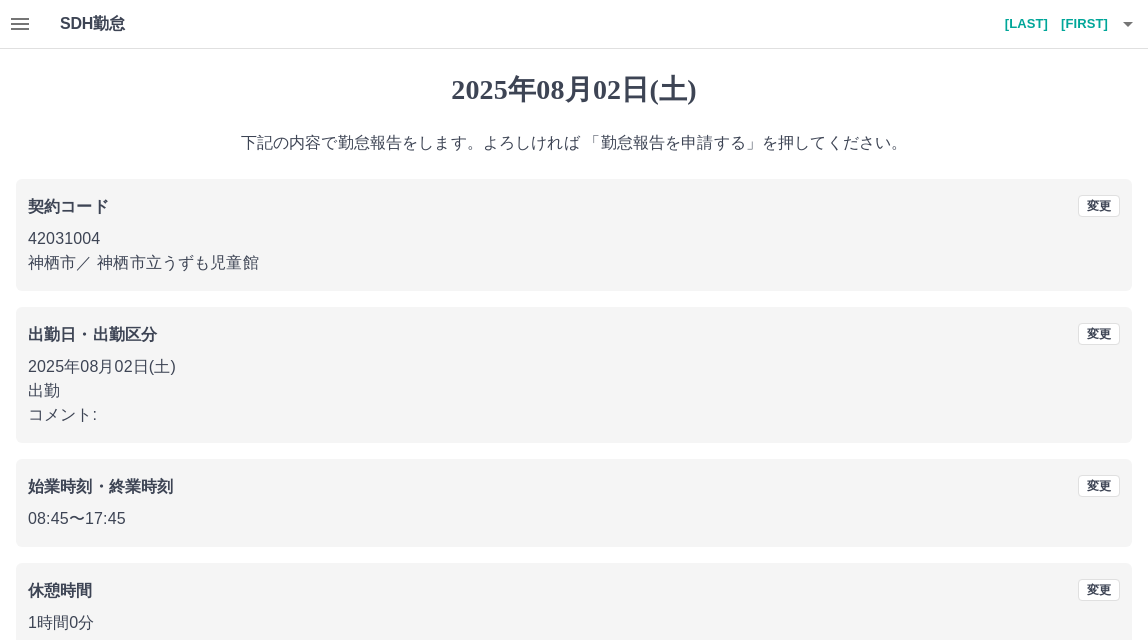 scroll, scrollTop: 109, scrollLeft: 0, axis: vertical 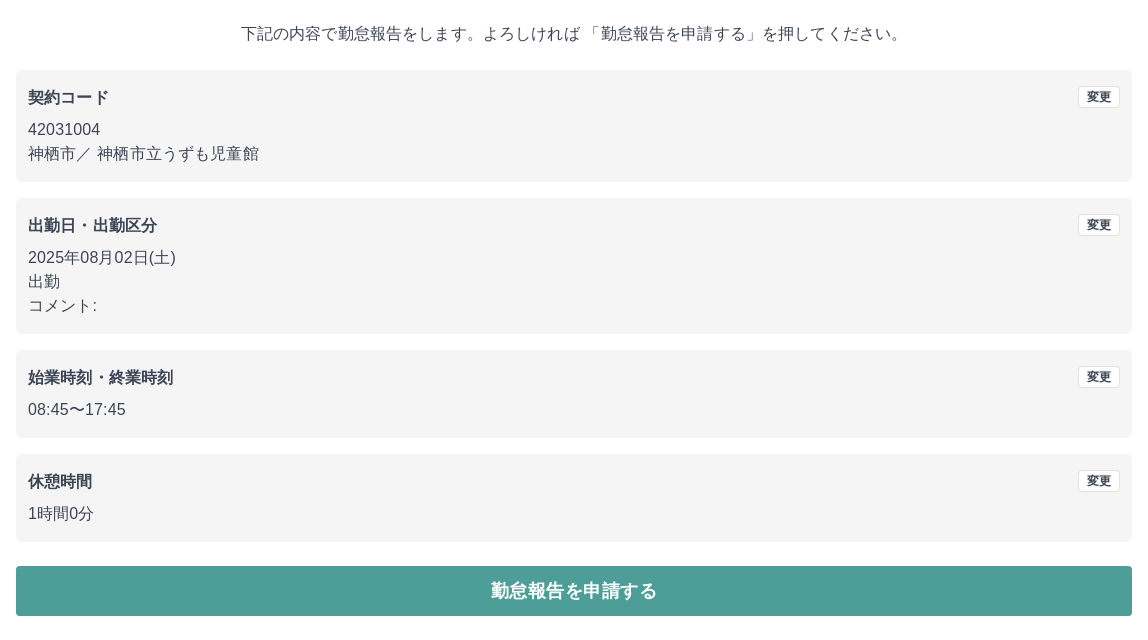 click on "勤怠報告を申請する" at bounding box center [574, 591] 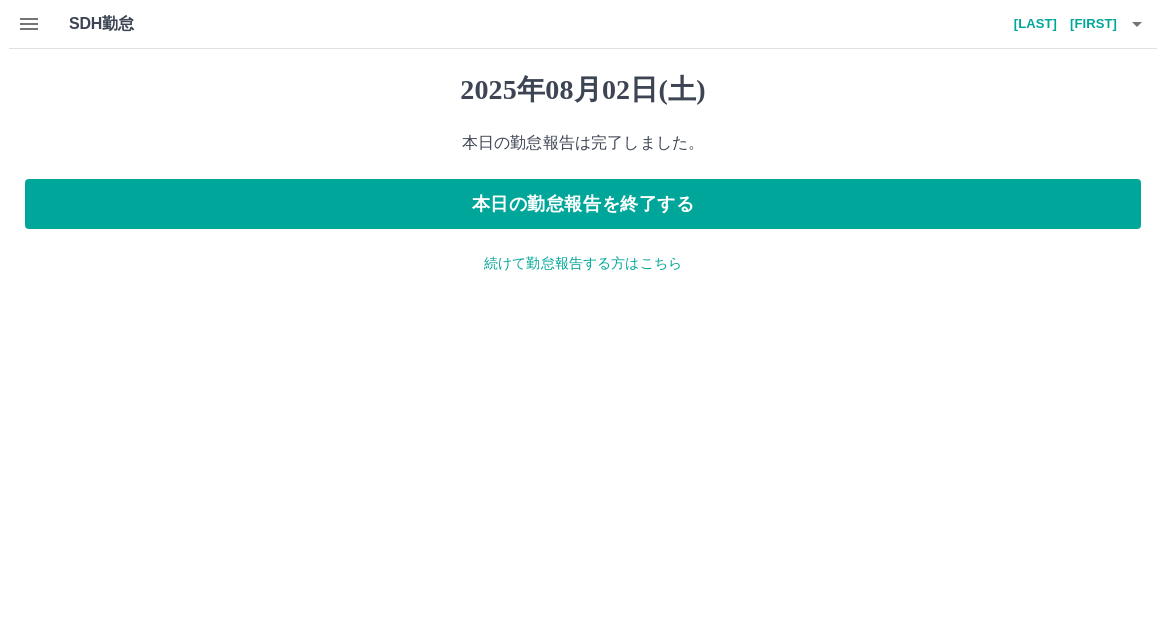 scroll, scrollTop: 0, scrollLeft: 0, axis: both 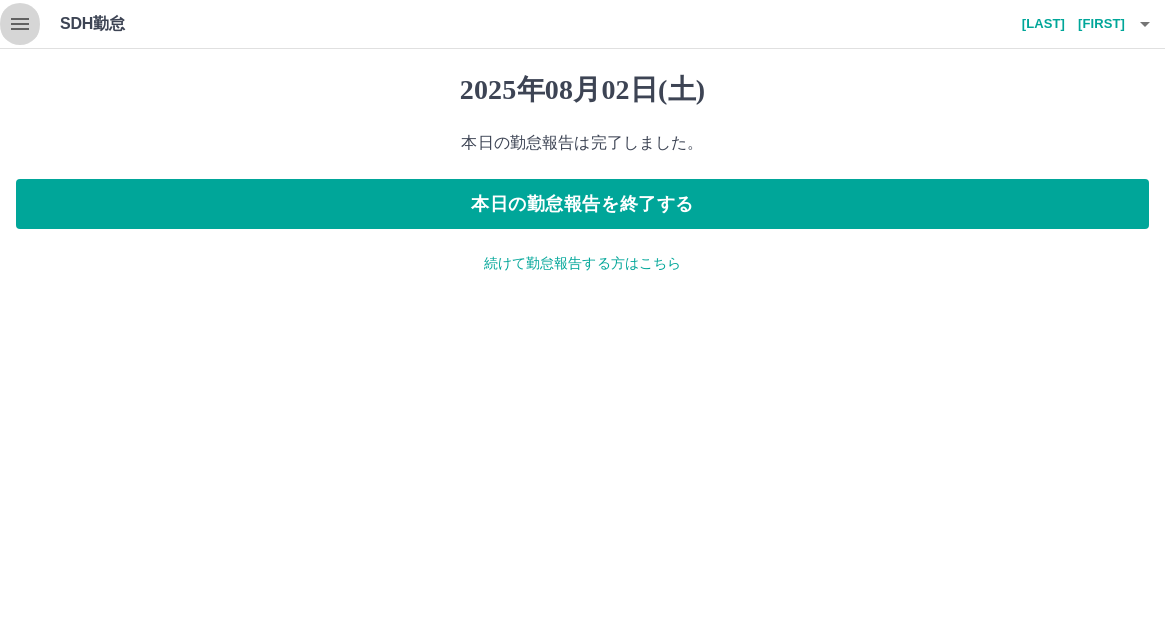 click 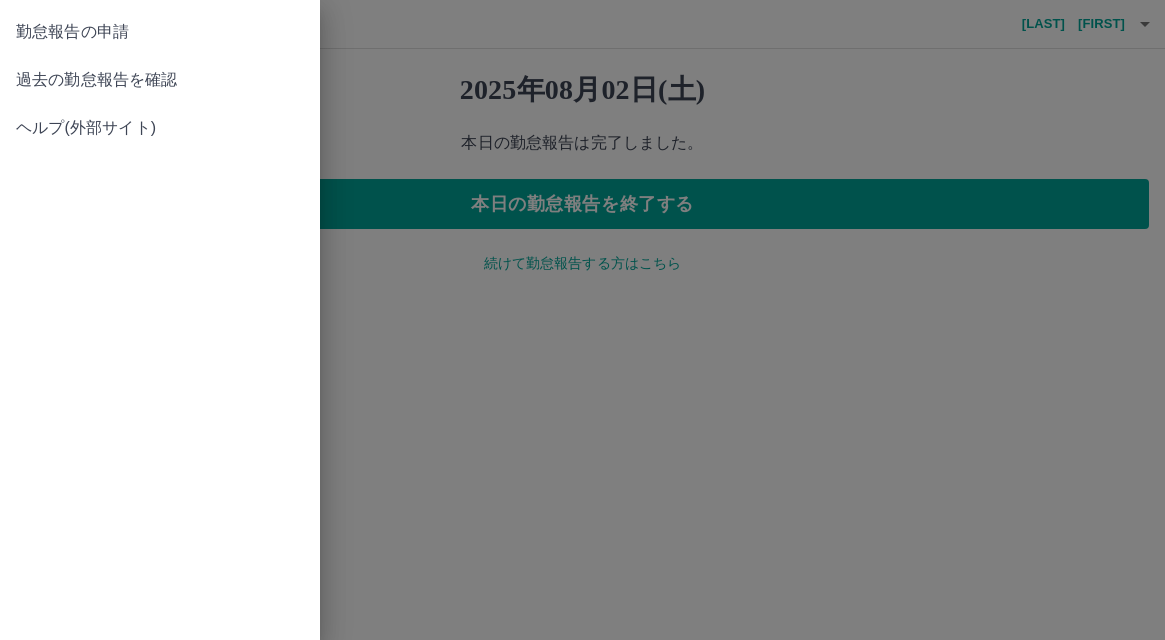 click at bounding box center [582, 320] 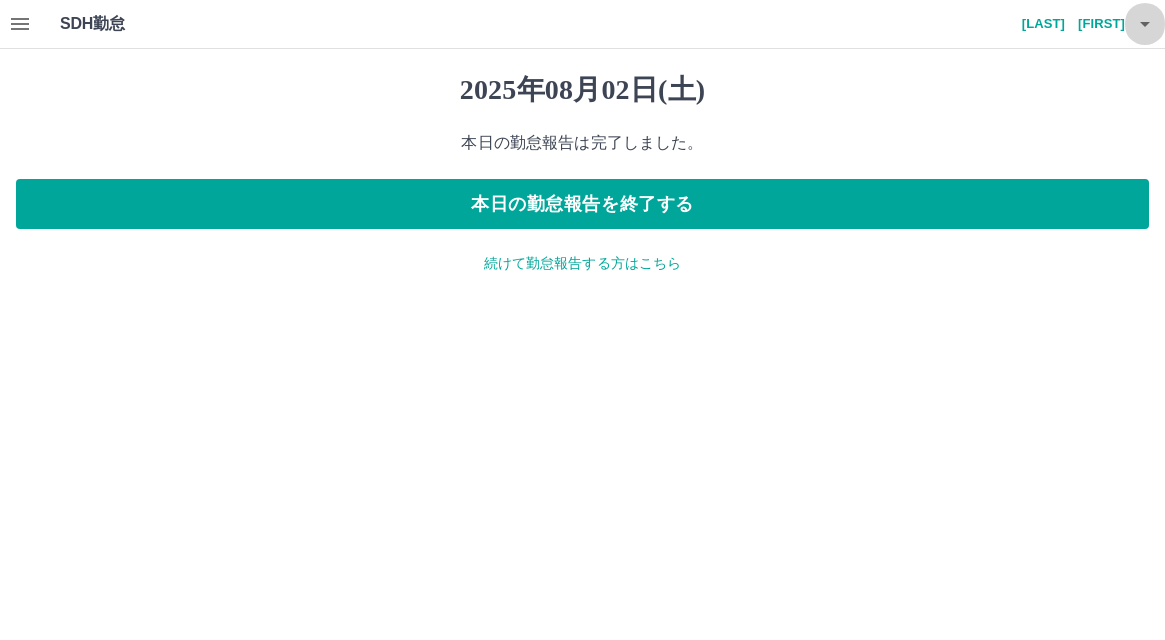 click 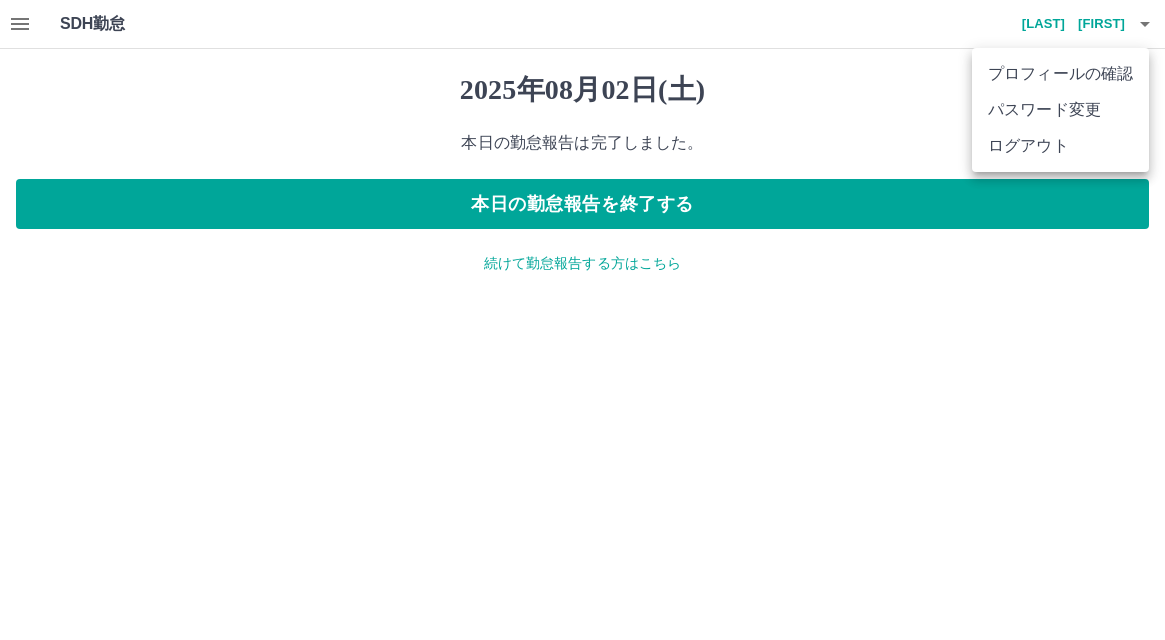 click on "ログアウト" at bounding box center [1060, 146] 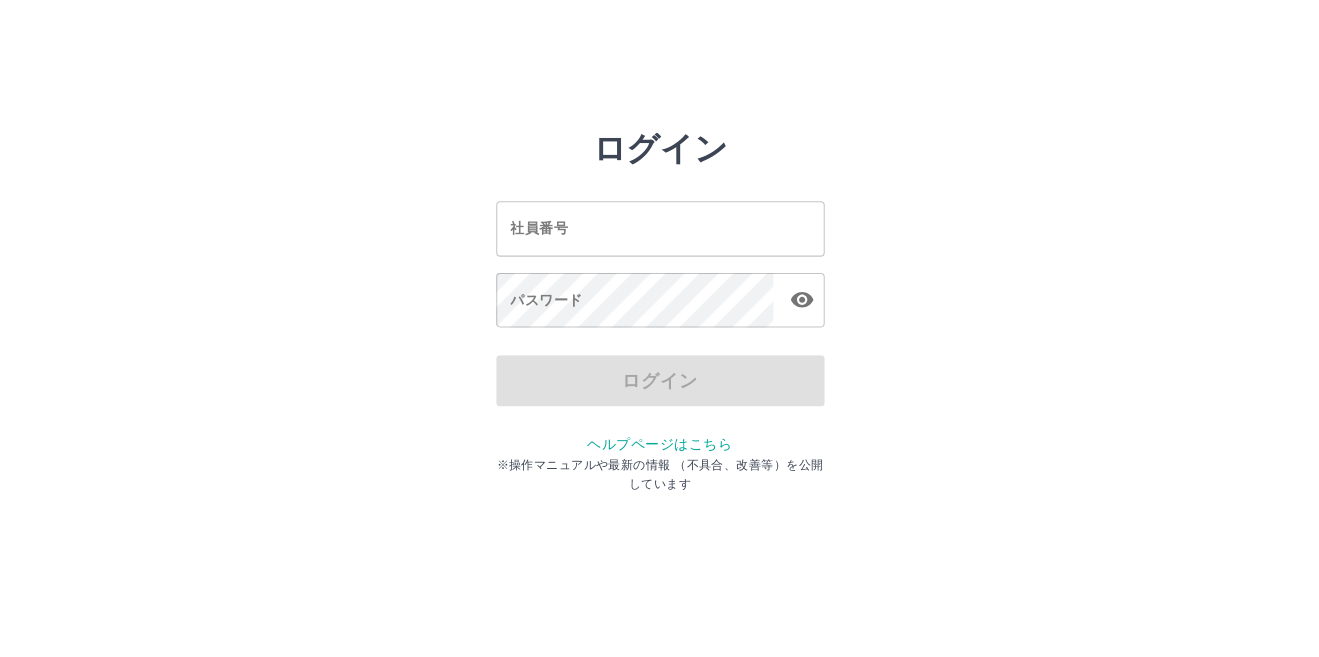scroll, scrollTop: 0, scrollLeft: 0, axis: both 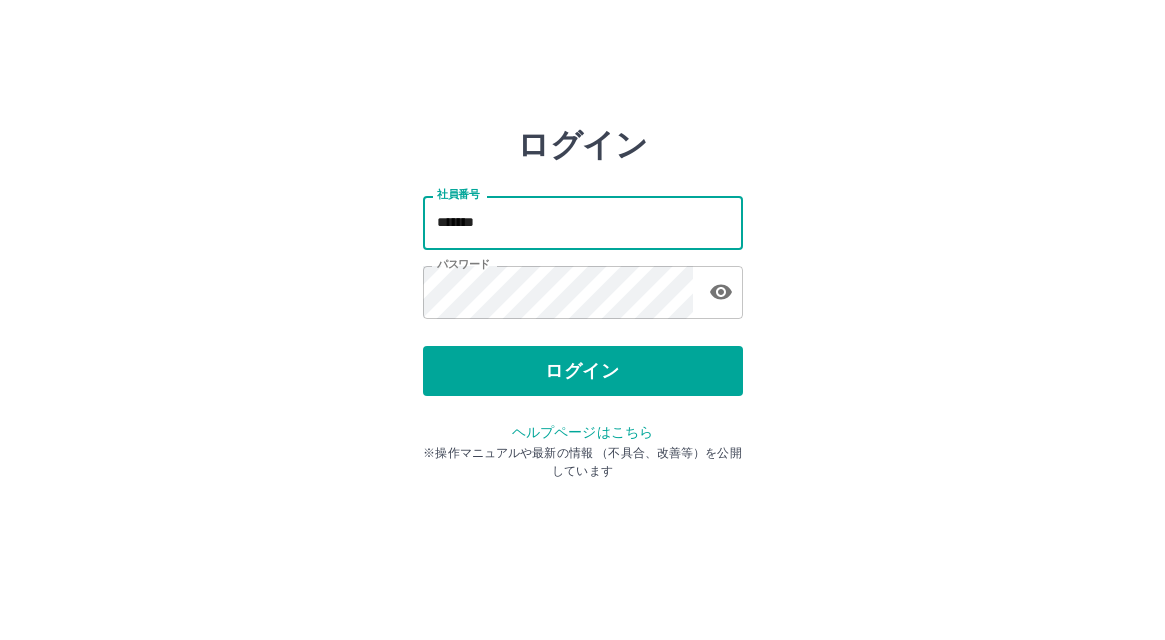 drag, startPoint x: 468, startPoint y: 248, endPoint x: 294, endPoint y: 243, distance: 174.07182 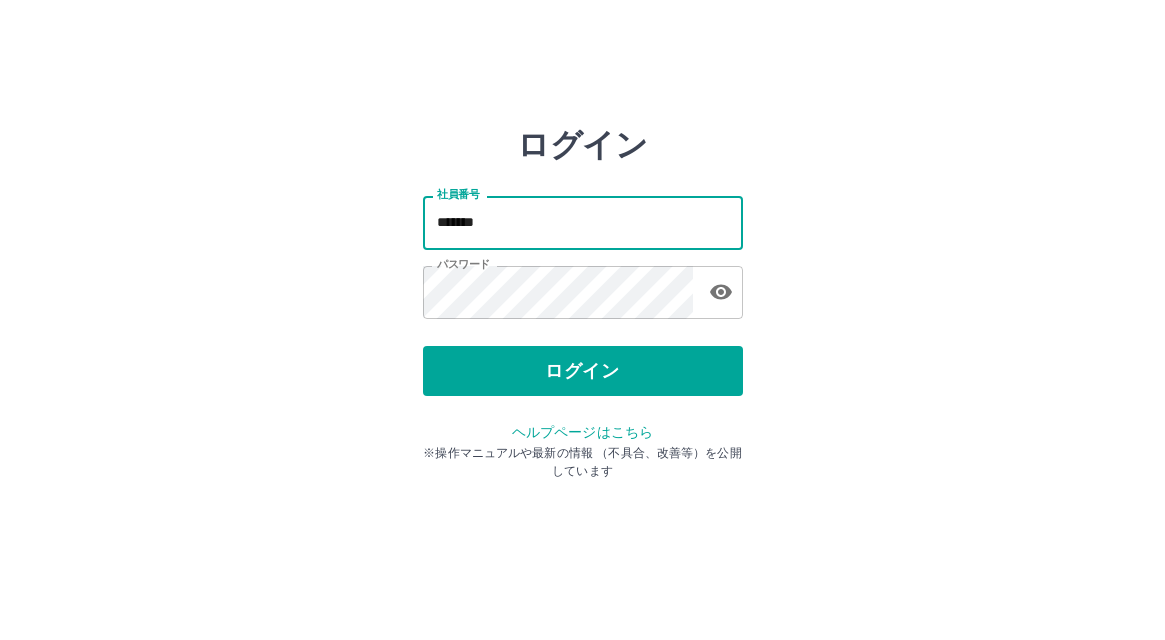paste on "*" 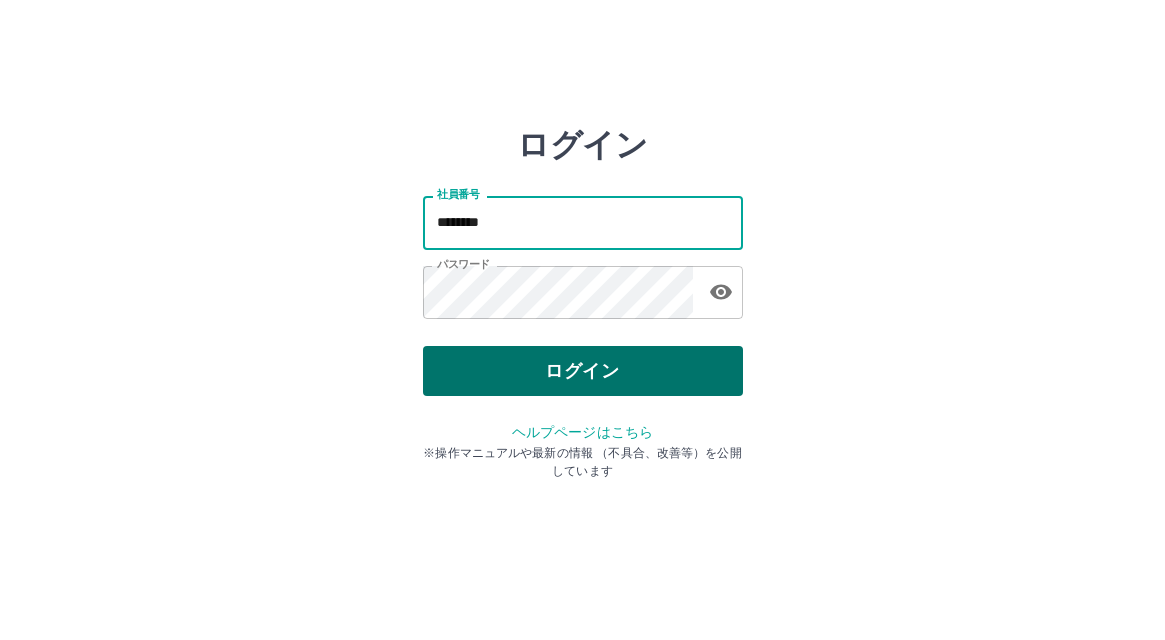 click on "ログイン" at bounding box center [583, 371] 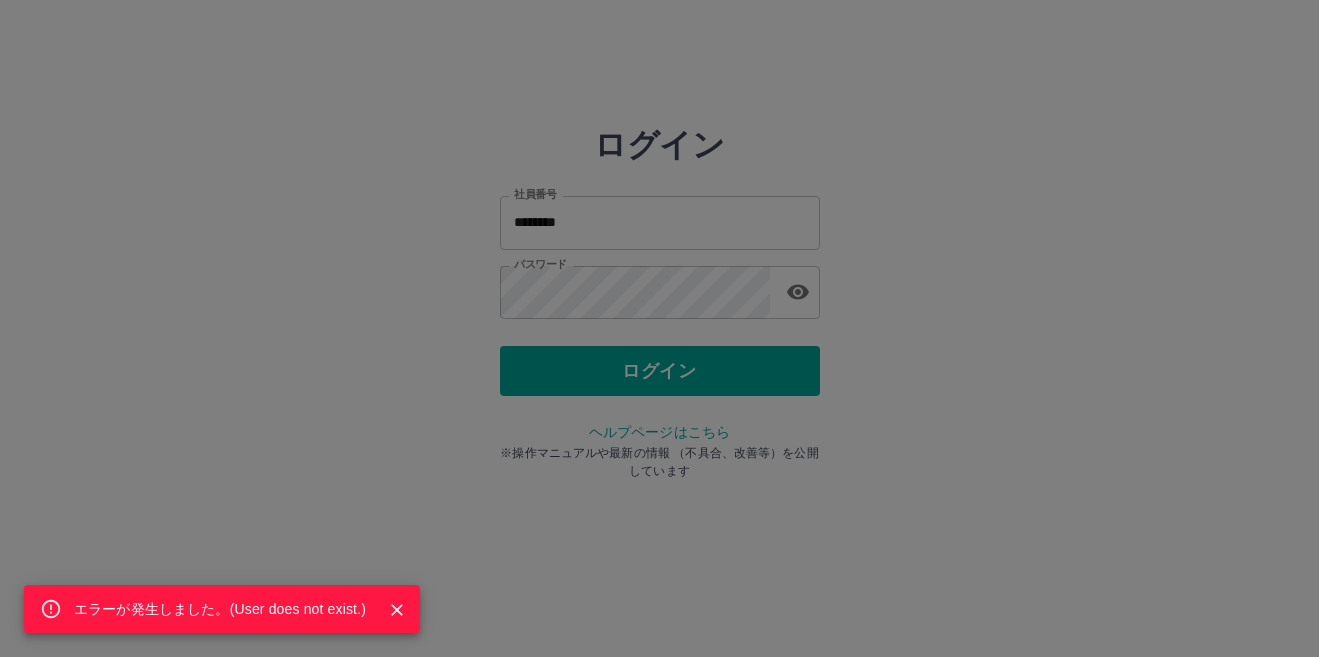 click on "エラーが発生しました。( User does not exist. )" at bounding box center [659, 328] 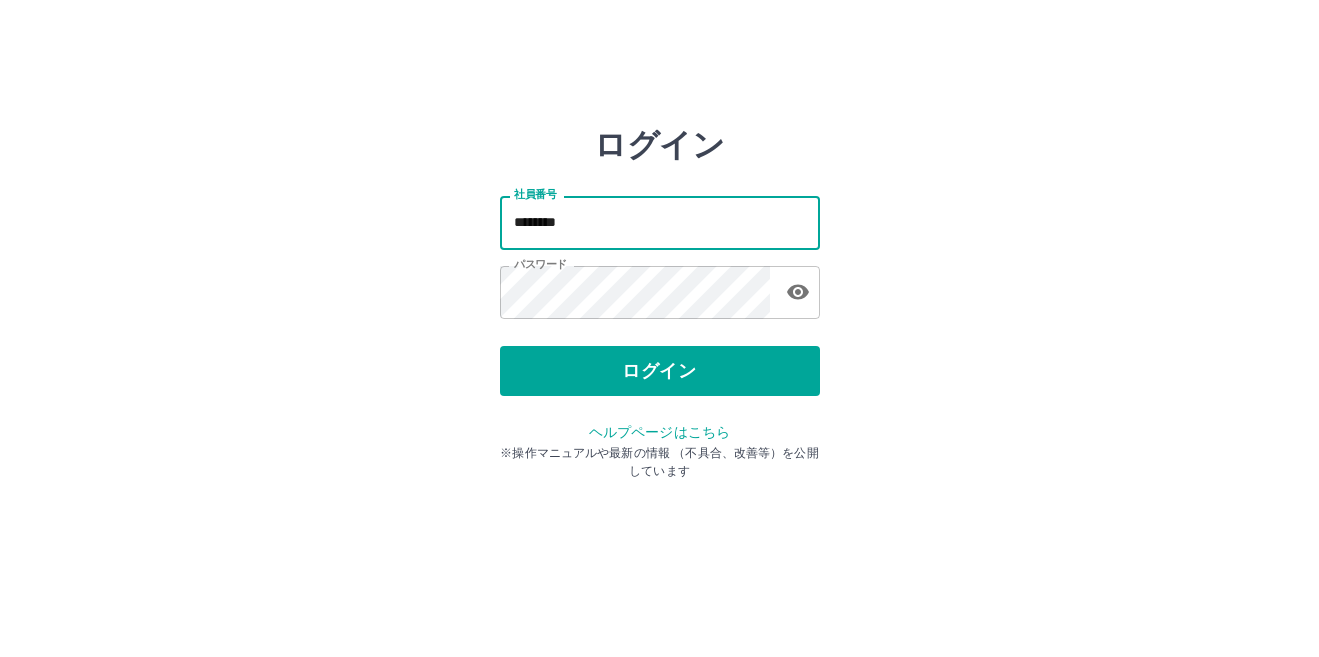 drag, startPoint x: 574, startPoint y: 222, endPoint x: 492, endPoint y: 222, distance: 82 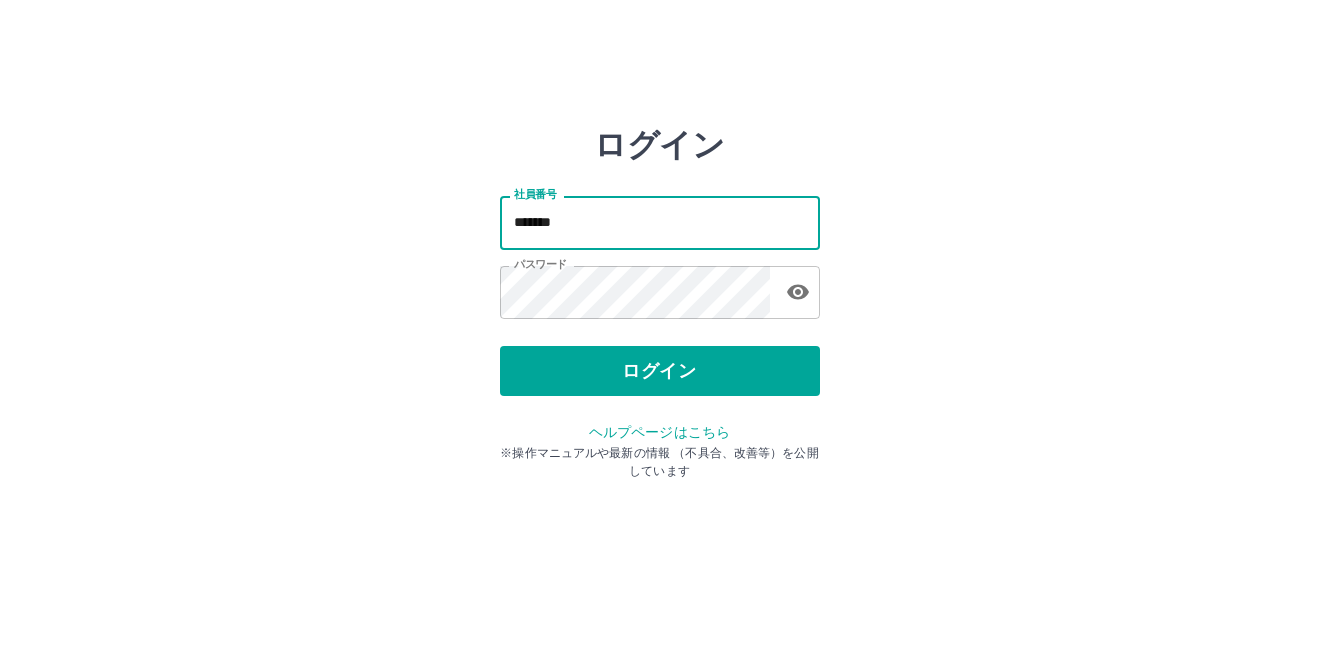 type on "*******" 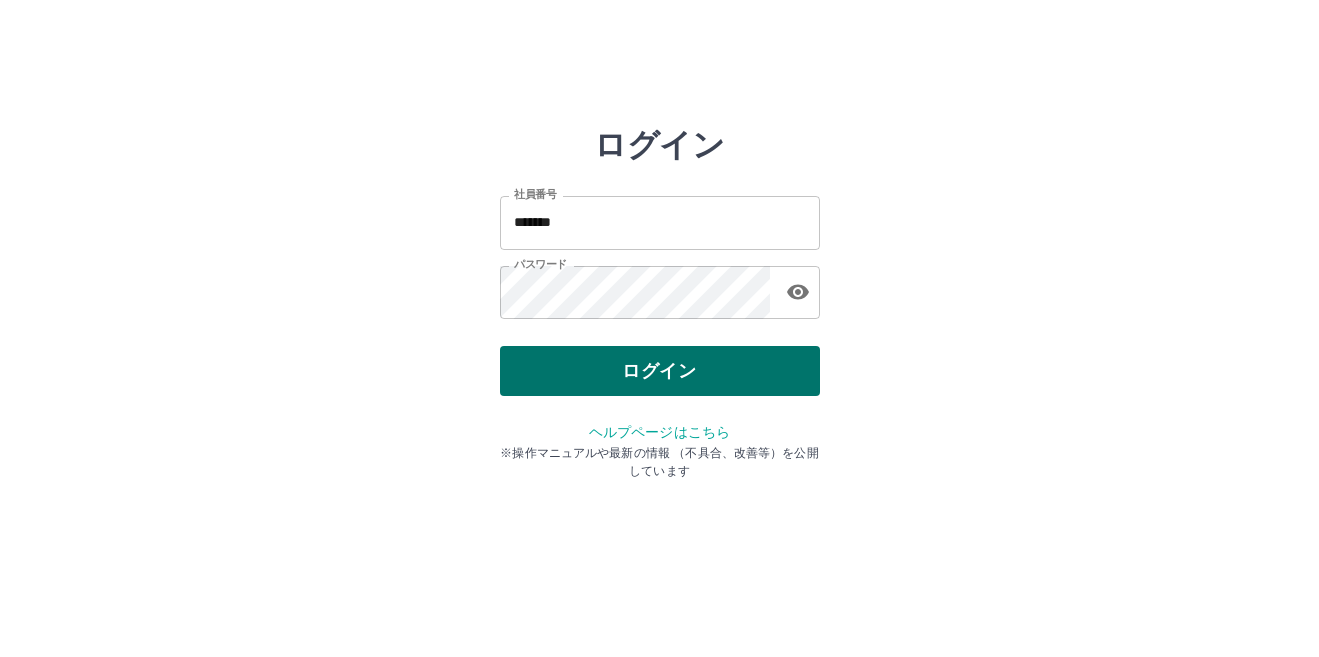 click on "ログイン" at bounding box center [660, 371] 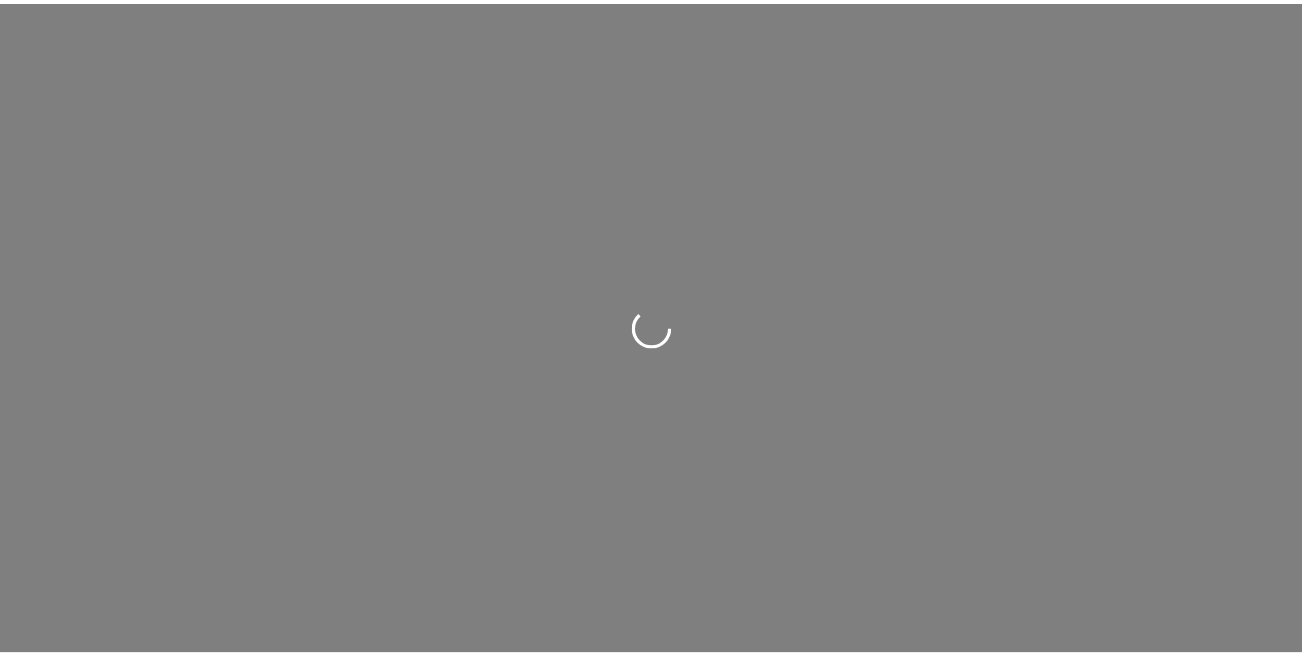 scroll, scrollTop: 0, scrollLeft: 0, axis: both 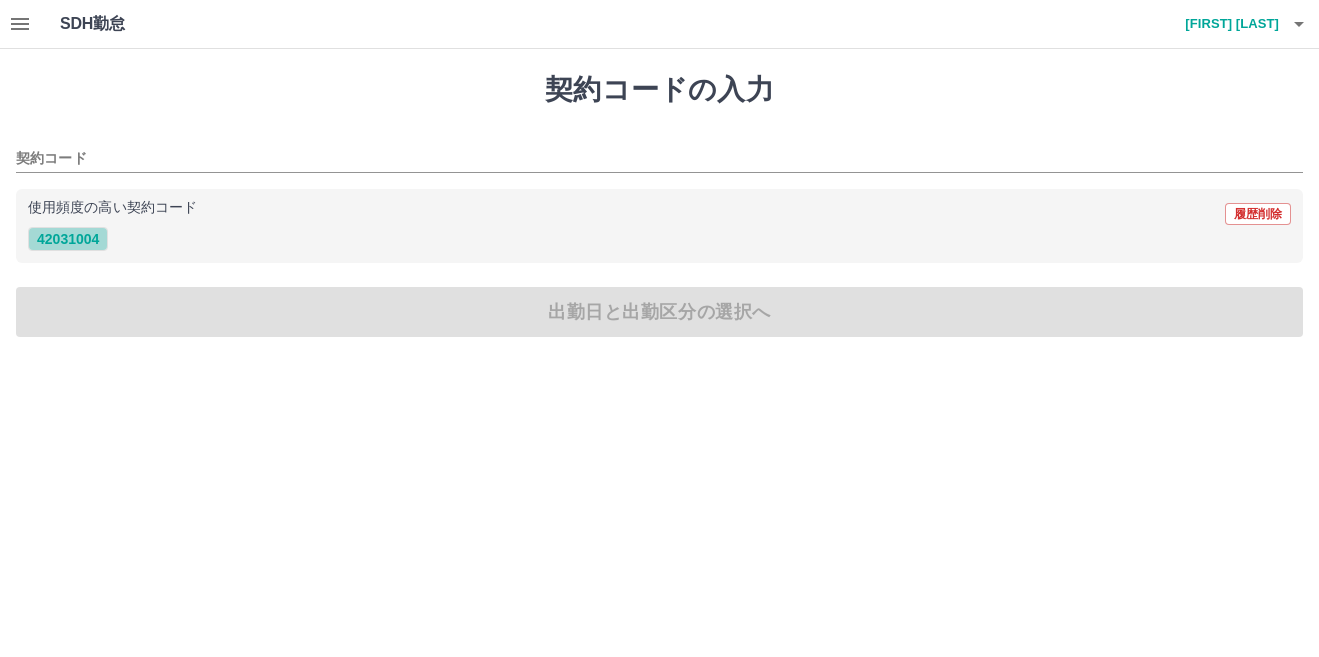 click on "42031004" at bounding box center (68, 239) 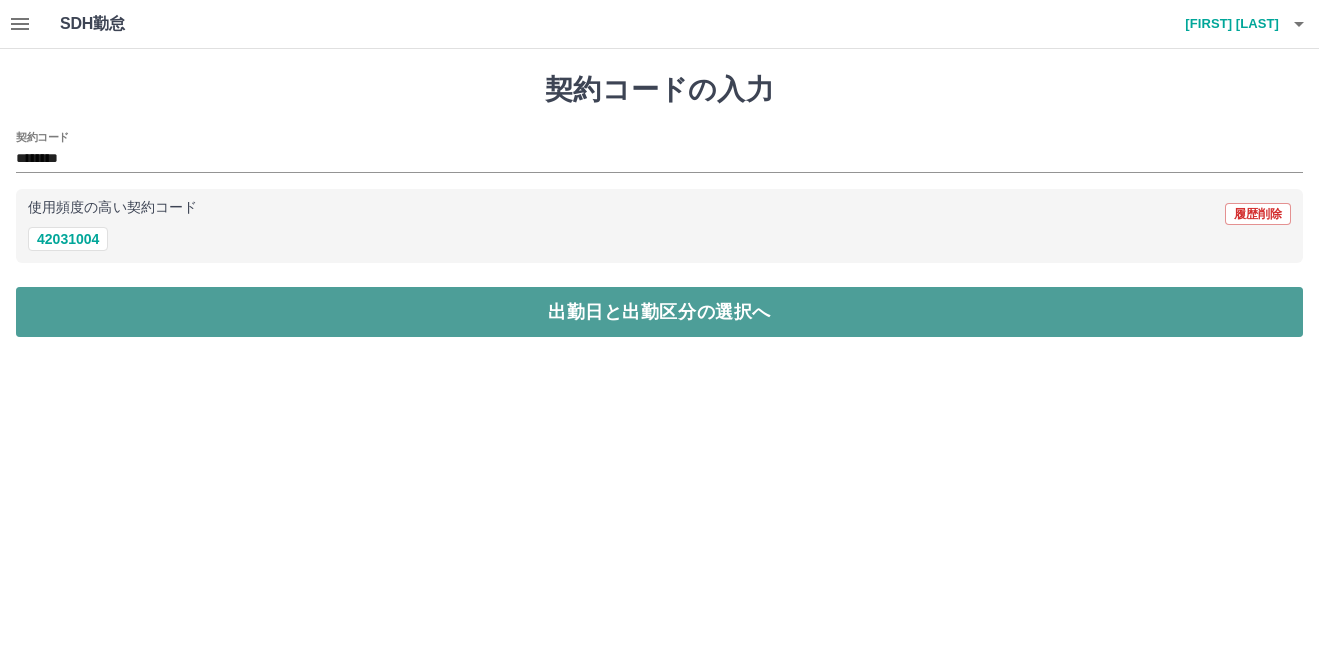 click on "出勤日と出勤区分の選択へ" at bounding box center (659, 312) 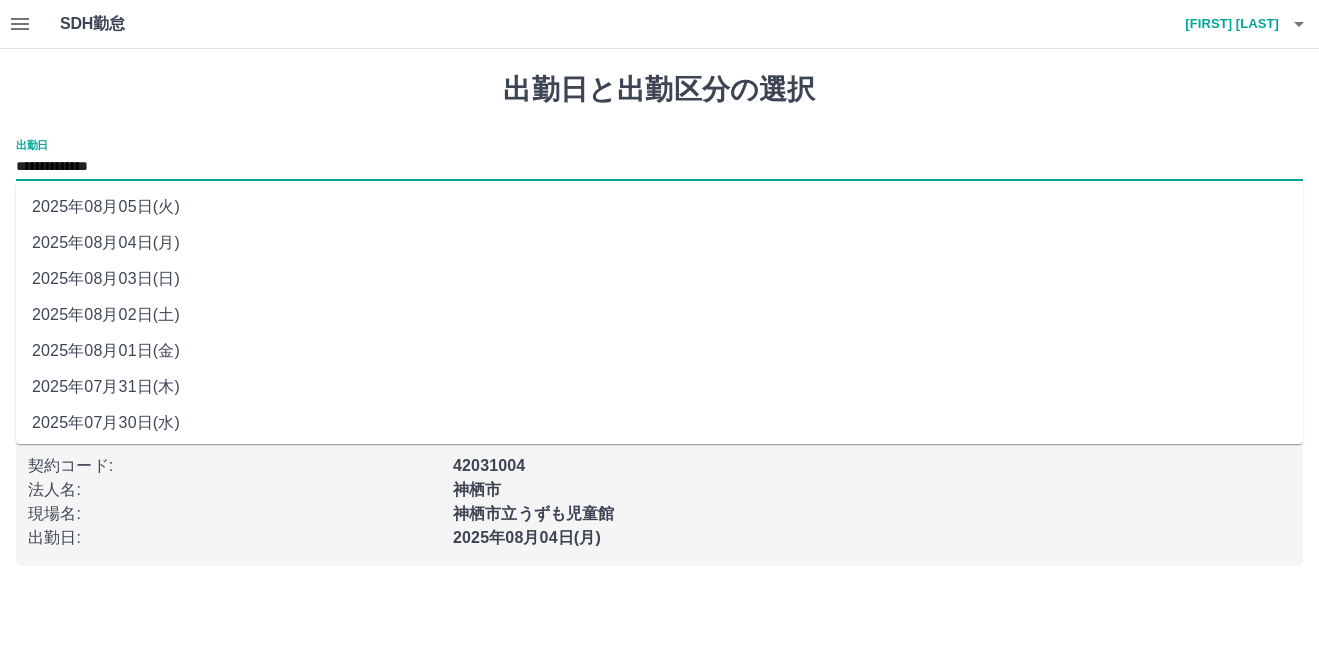 click on "**********" at bounding box center [659, 167] 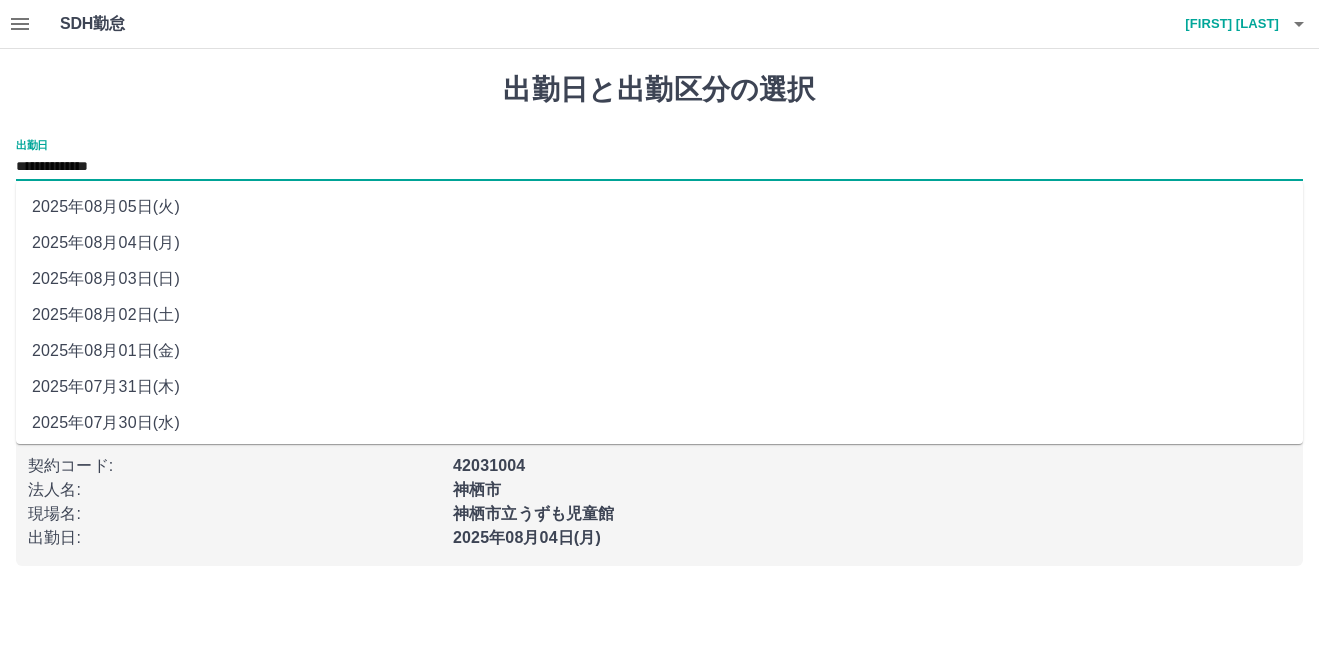 drag, startPoint x: 168, startPoint y: 165, endPoint x: 144, endPoint y: 311, distance: 147.95946 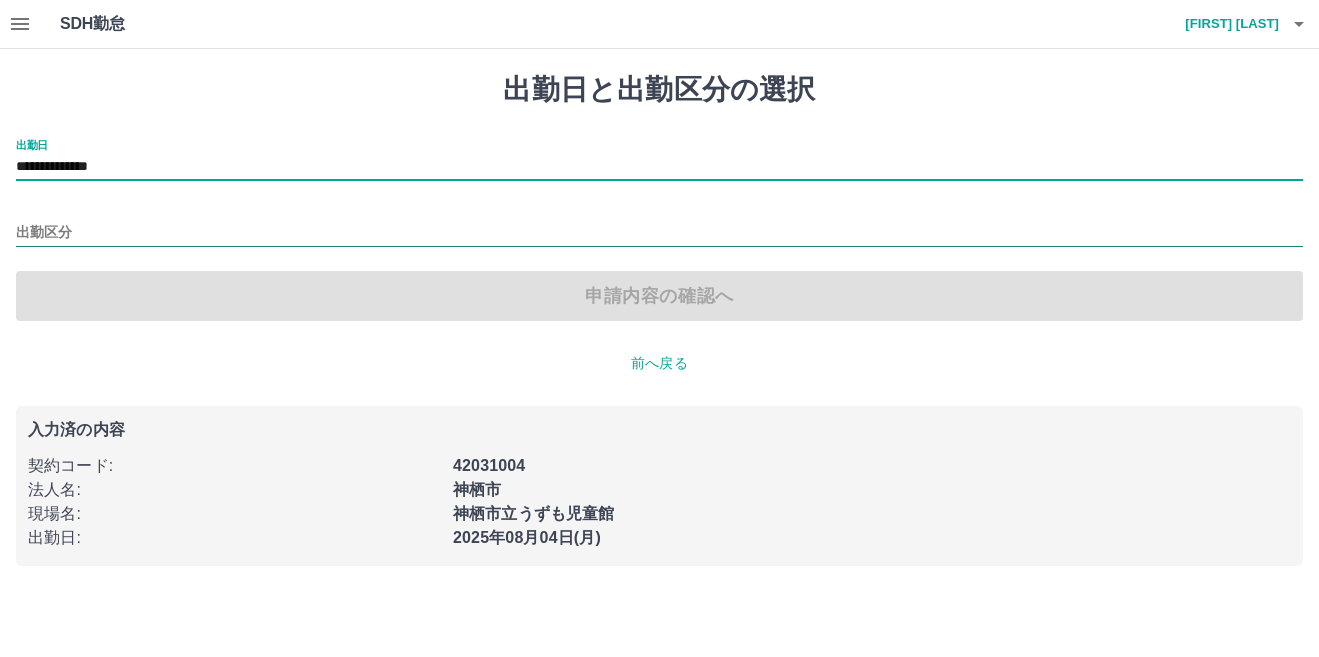 click on "出勤区分" at bounding box center [659, 233] 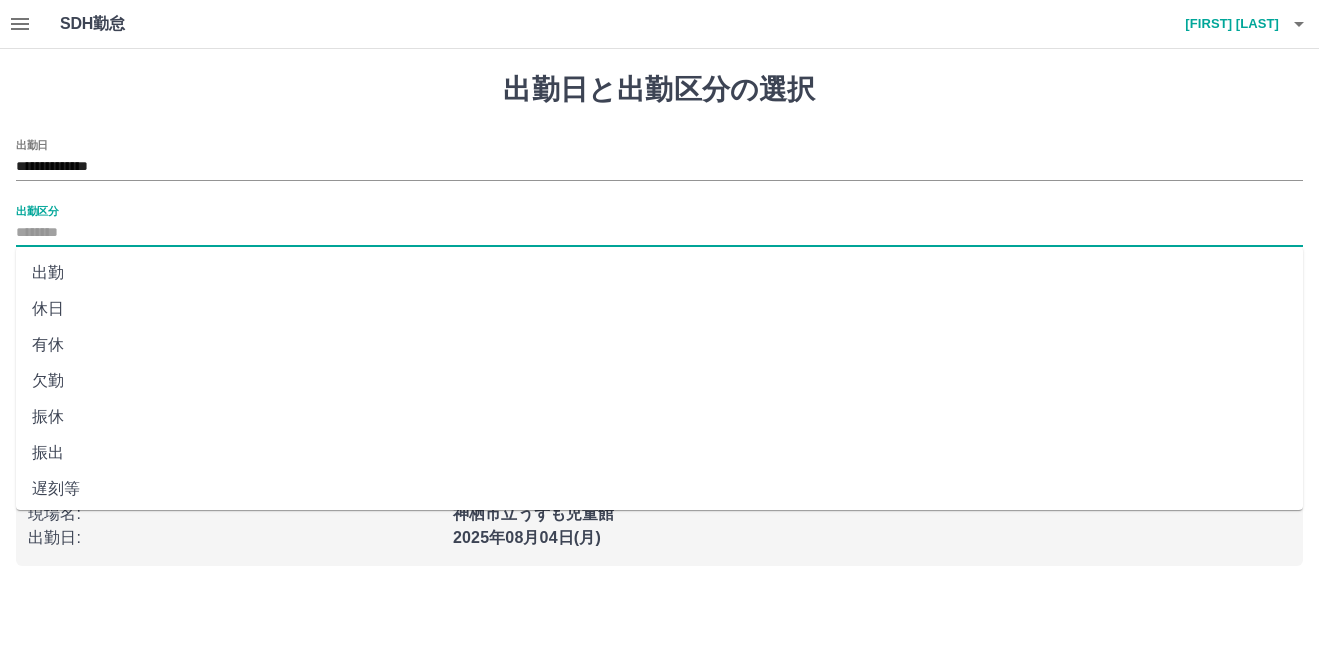 click on "出勤" at bounding box center [659, 273] 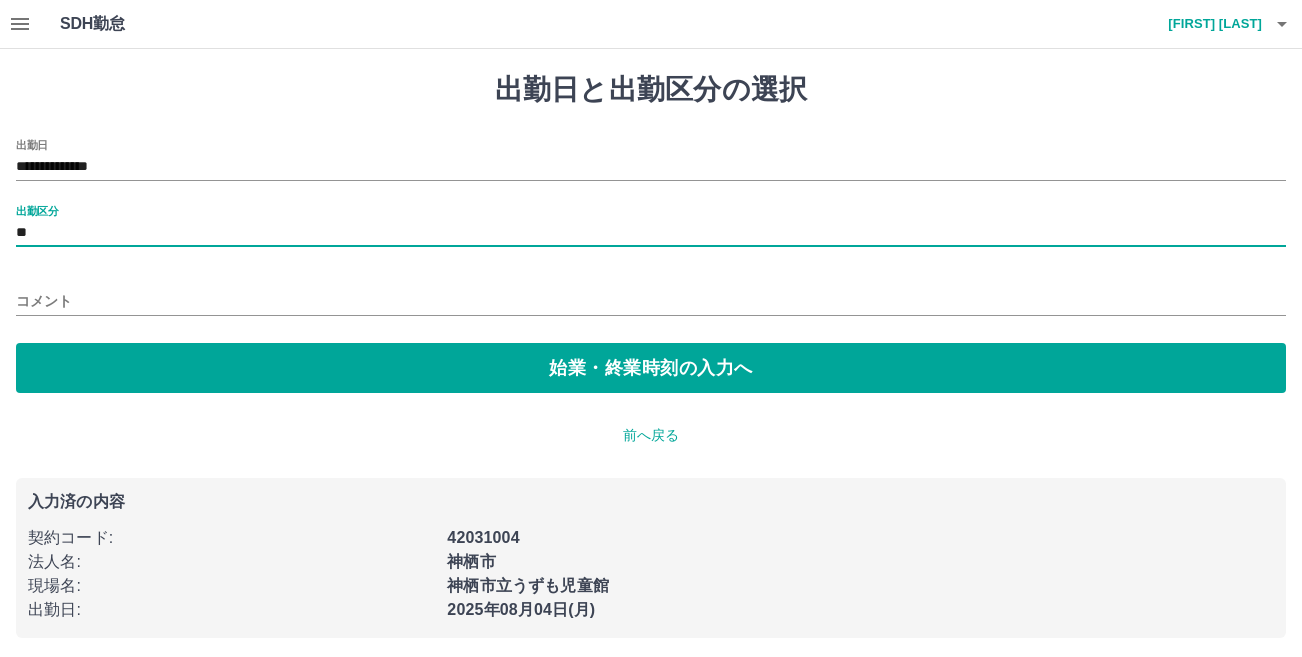 click on "コメント" at bounding box center [651, 301] 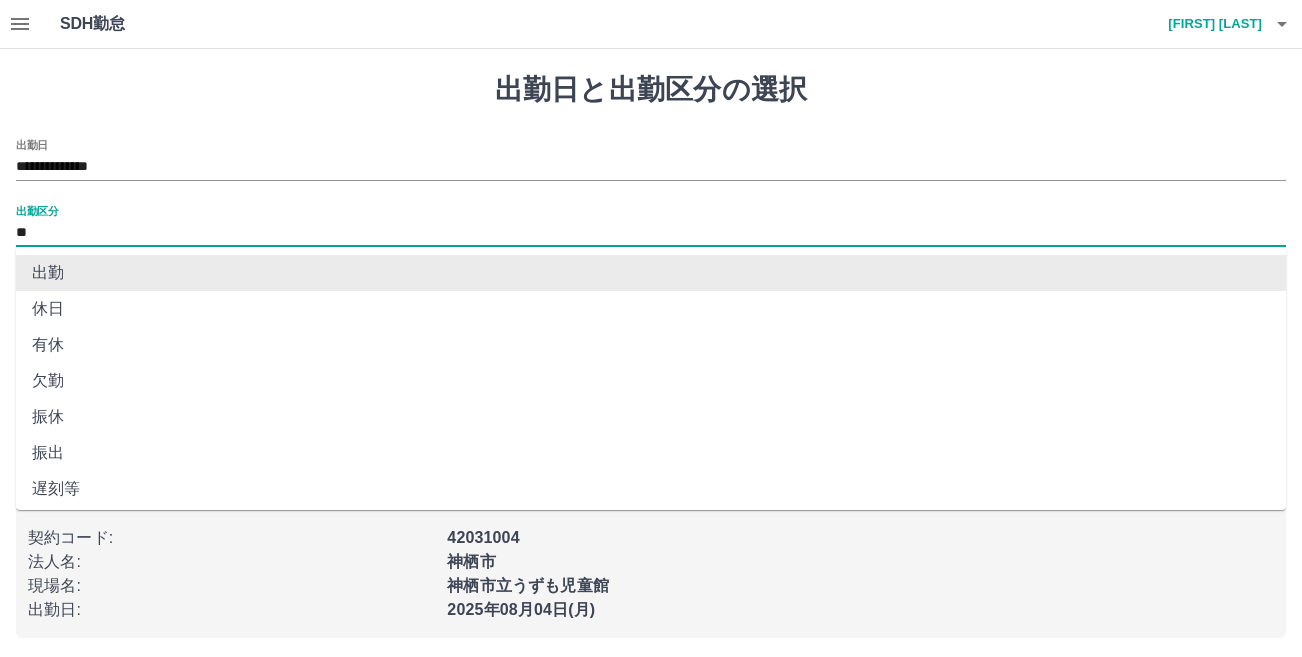 click on "**" at bounding box center (651, 233) 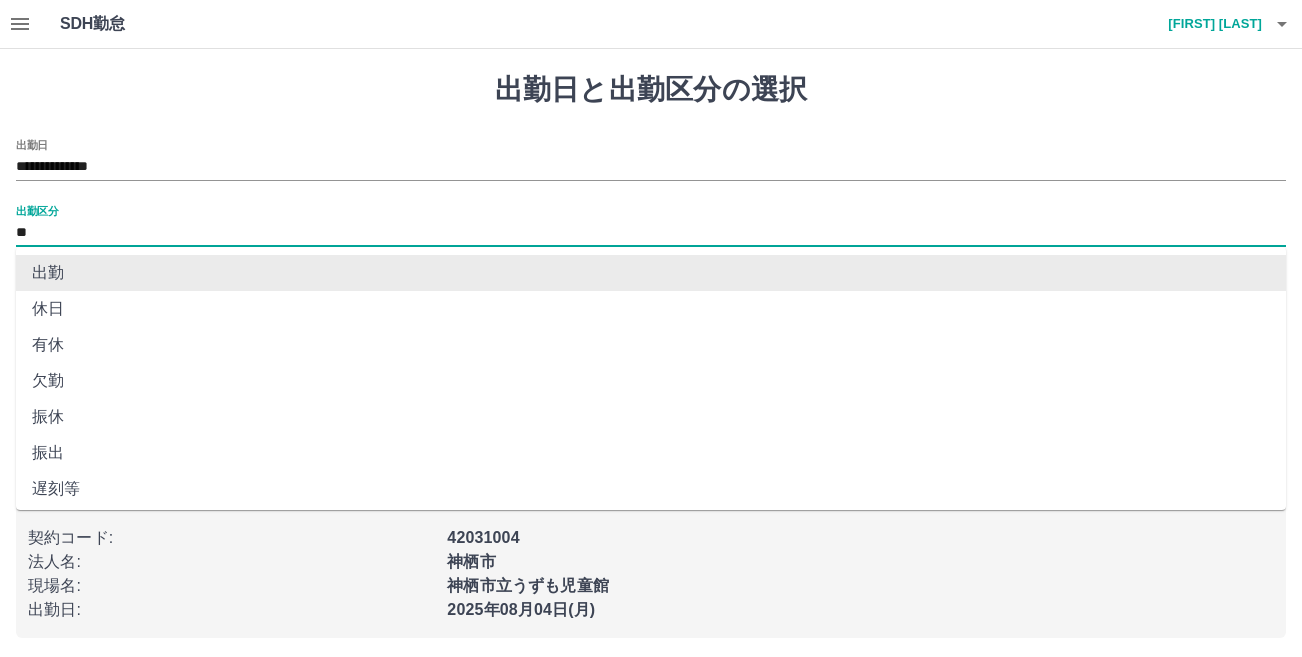 drag, startPoint x: 101, startPoint y: 231, endPoint x: 104, endPoint y: 272, distance: 41.109608 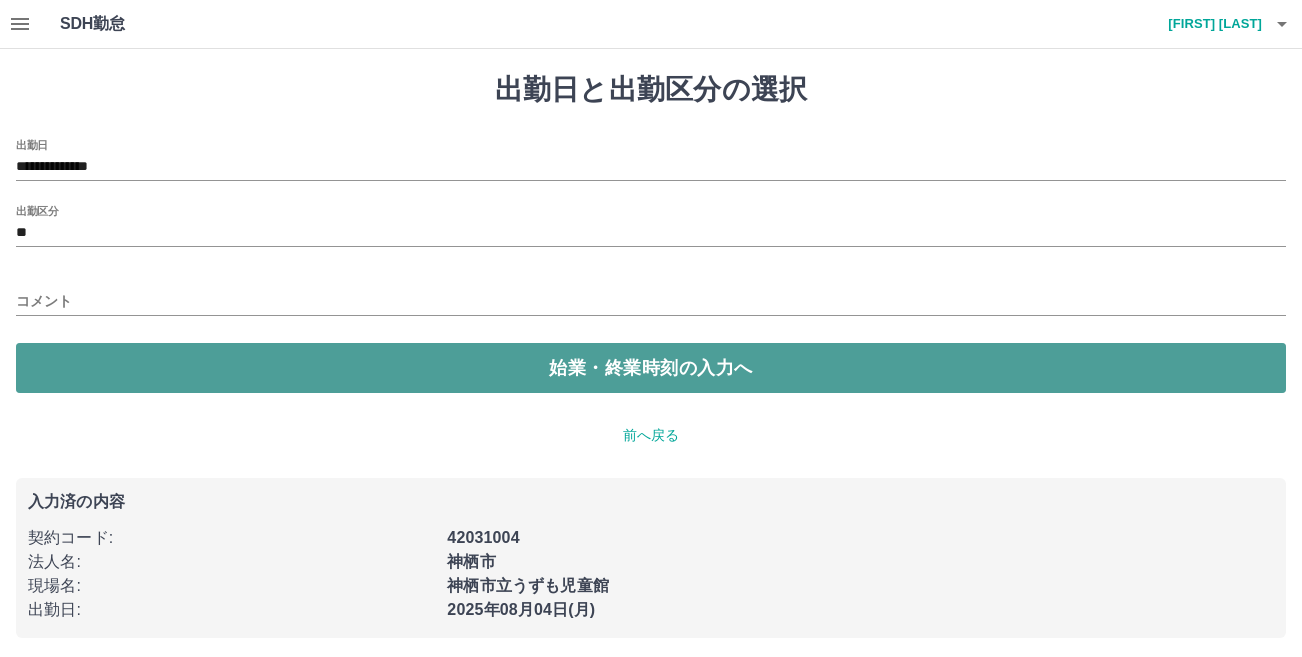 click on "始業・終業時刻の入力へ" at bounding box center (651, 368) 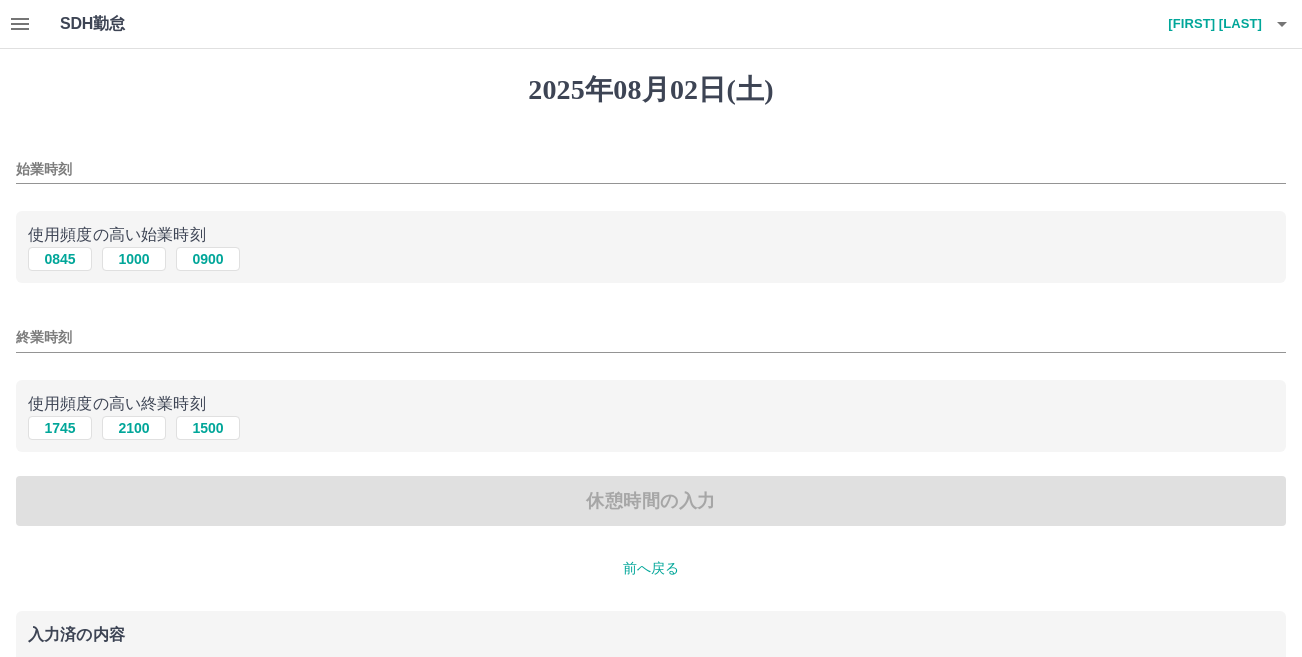 click on "始業時刻" at bounding box center [651, 169] 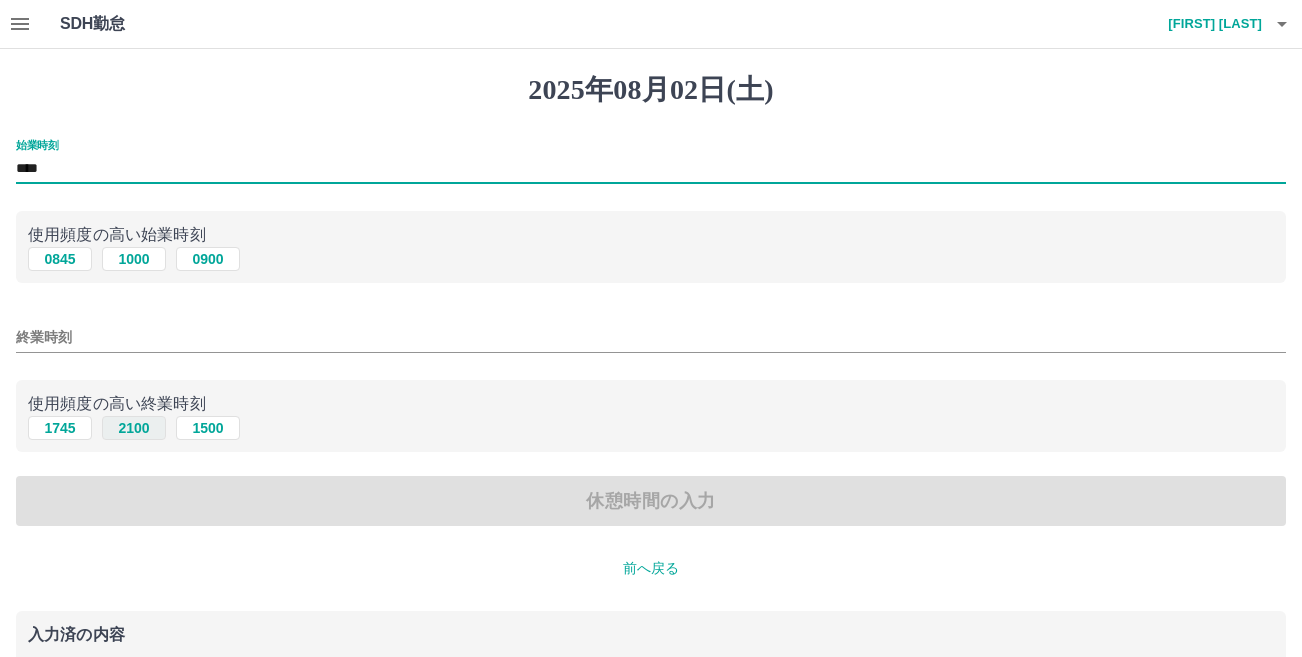 type on "****" 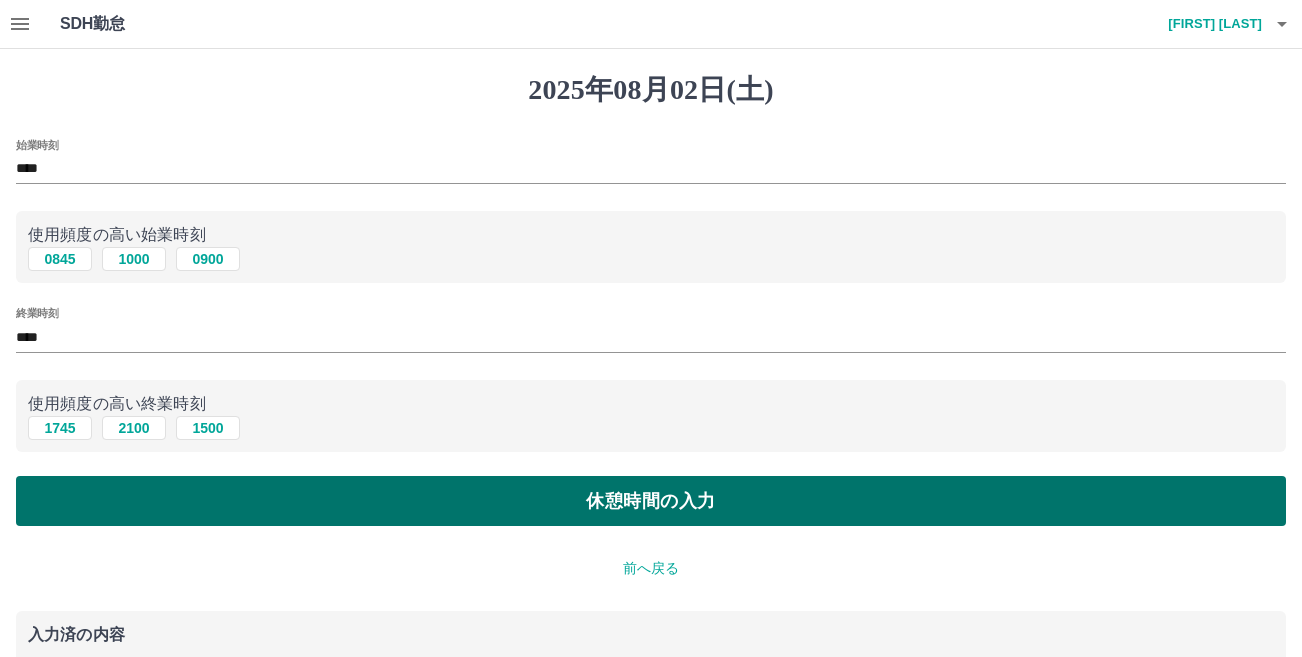click on "休憩時間の入力" at bounding box center (651, 501) 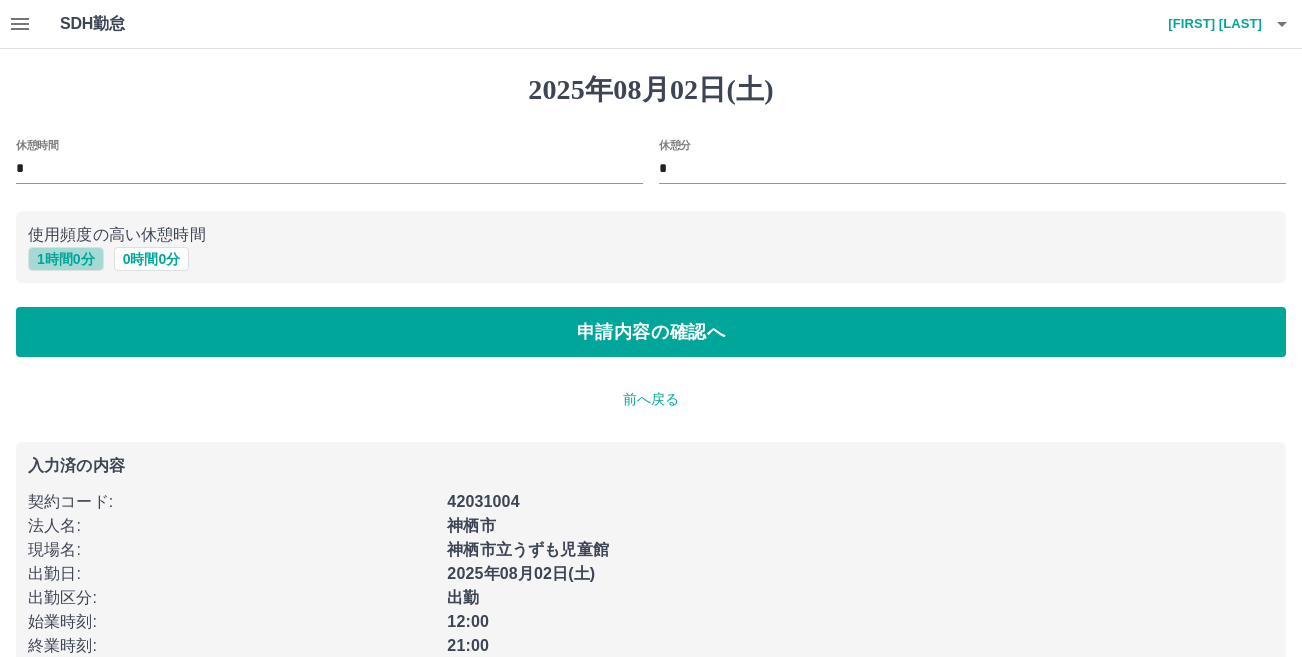 click on "1 時間 0 分" at bounding box center [66, 259] 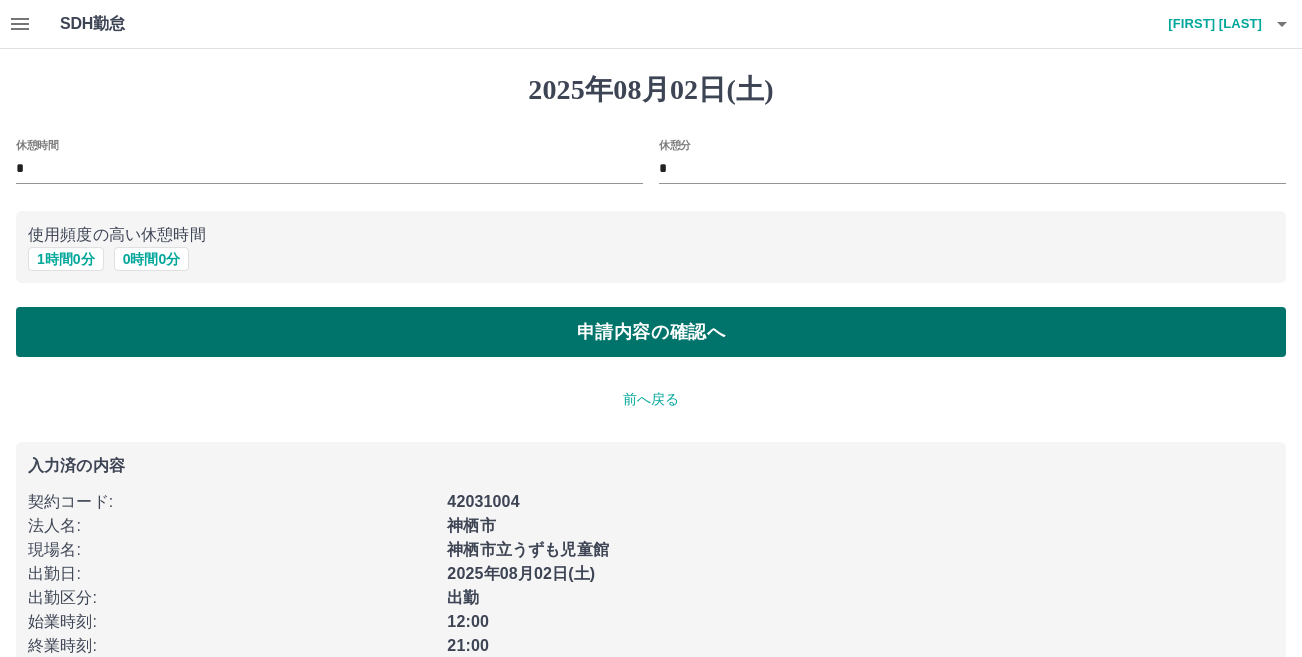 click on "申請内容の確認へ" at bounding box center [651, 332] 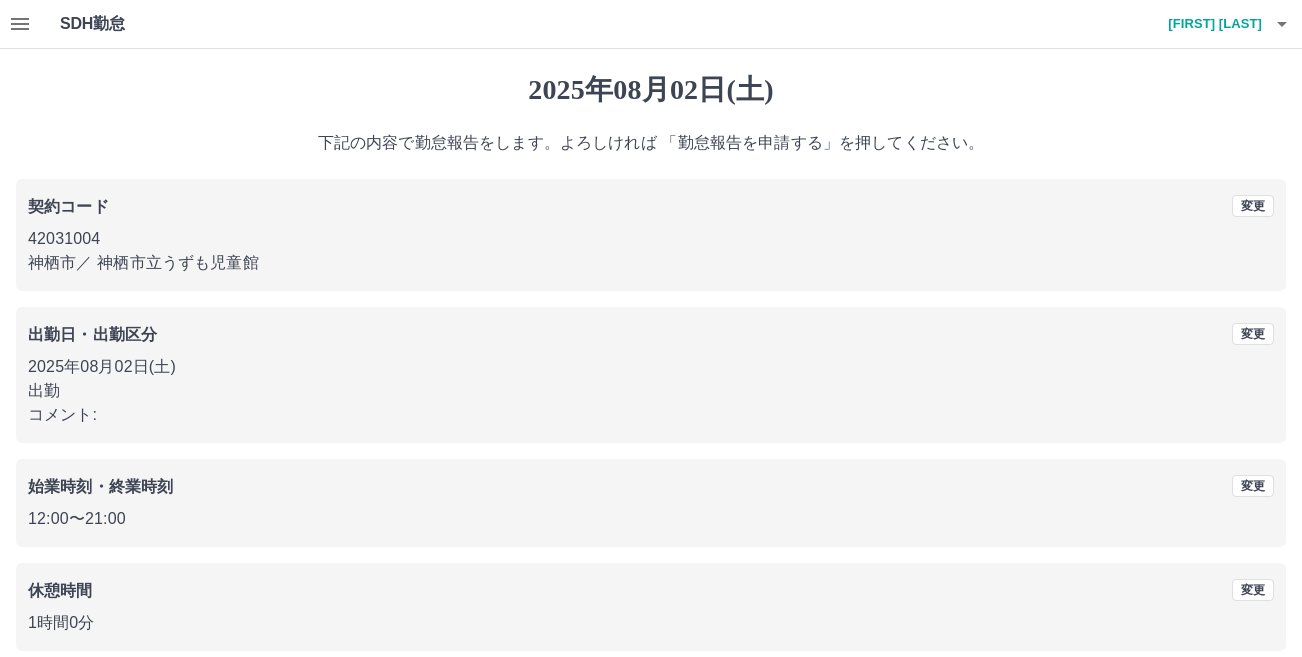 scroll, scrollTop: 92, scrollLeft: 0, axis: vertical 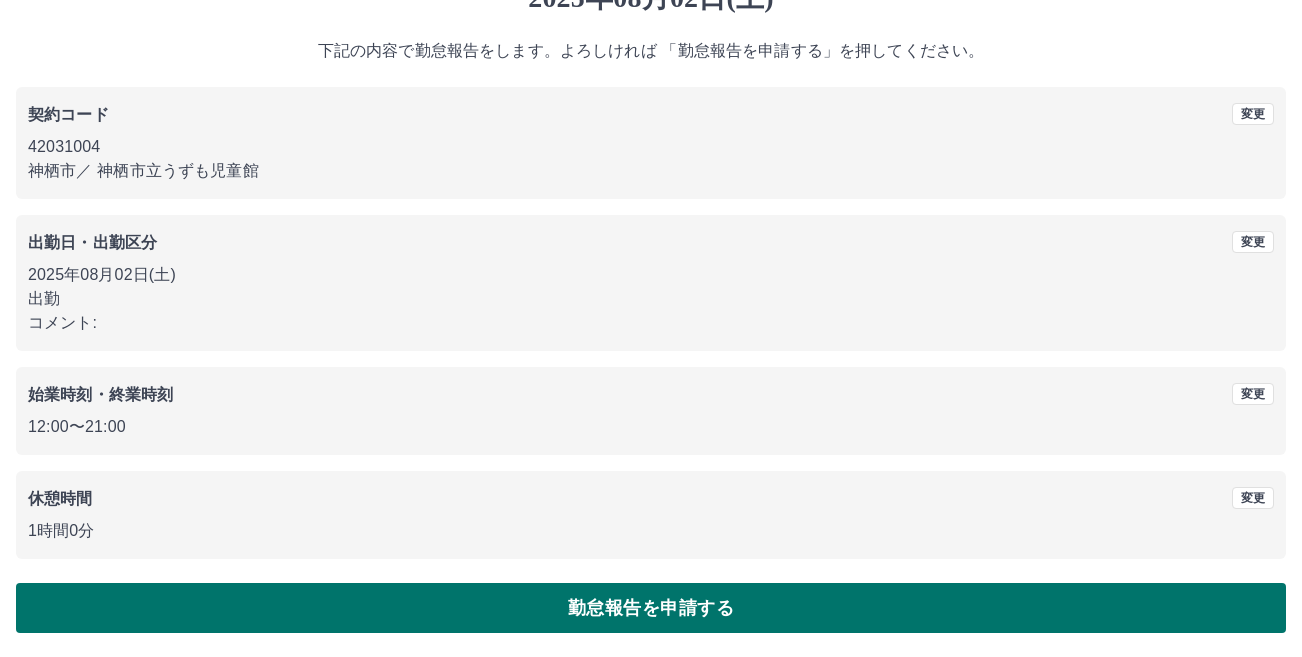 click on "勤怠報告を申請する" at bounding box center (651, 608) 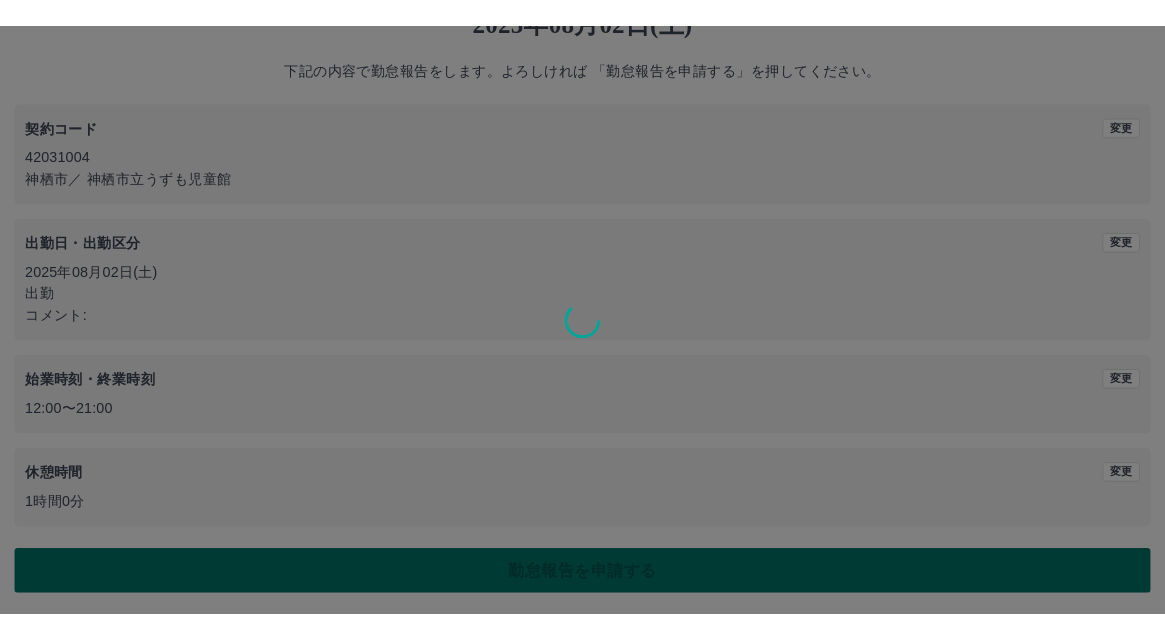 scroll, scrollTop: 0, scrollLeft: 0, axis: both 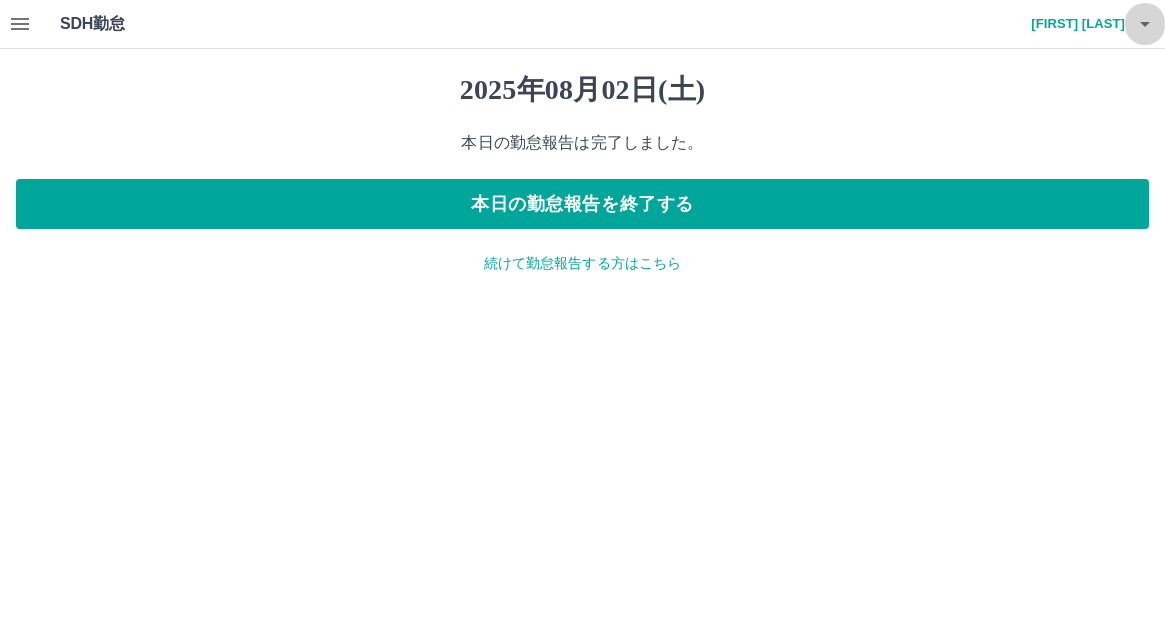click at bounding box center [1145, 24] 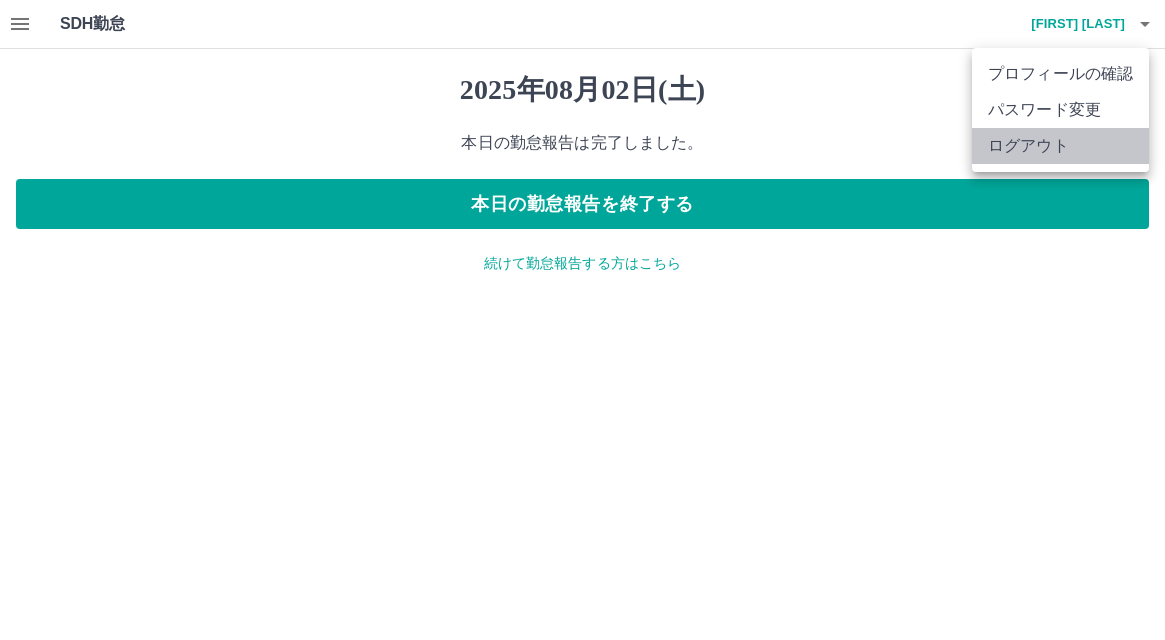 click on "ログアウト" at bounding box center [1060, 146] 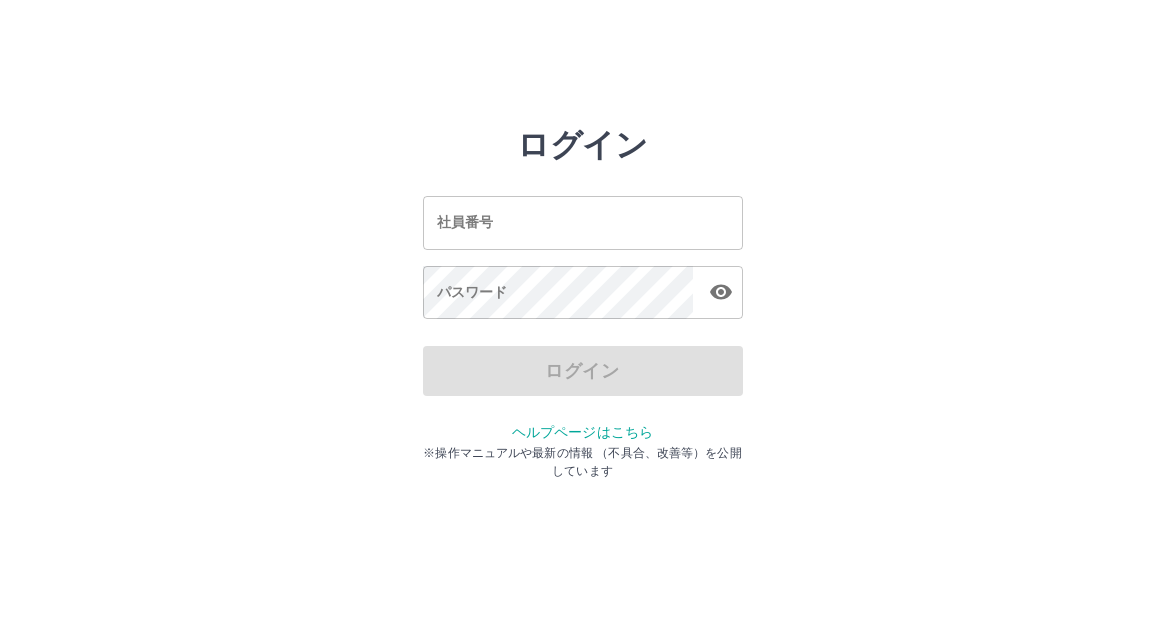 scroll, scrollTop: 0, scrollLeft: 0, axis: both 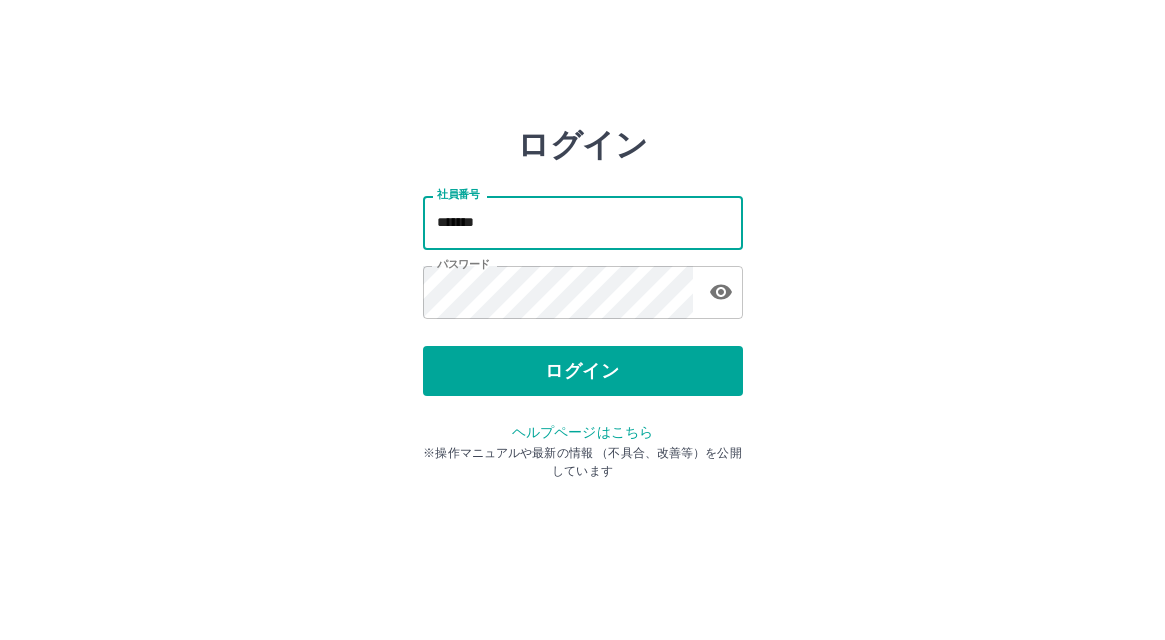 drag, startPoint x: 614, startPoint y: 240, endPoint x: 248, endPoint y: 234, distance: 366.04916 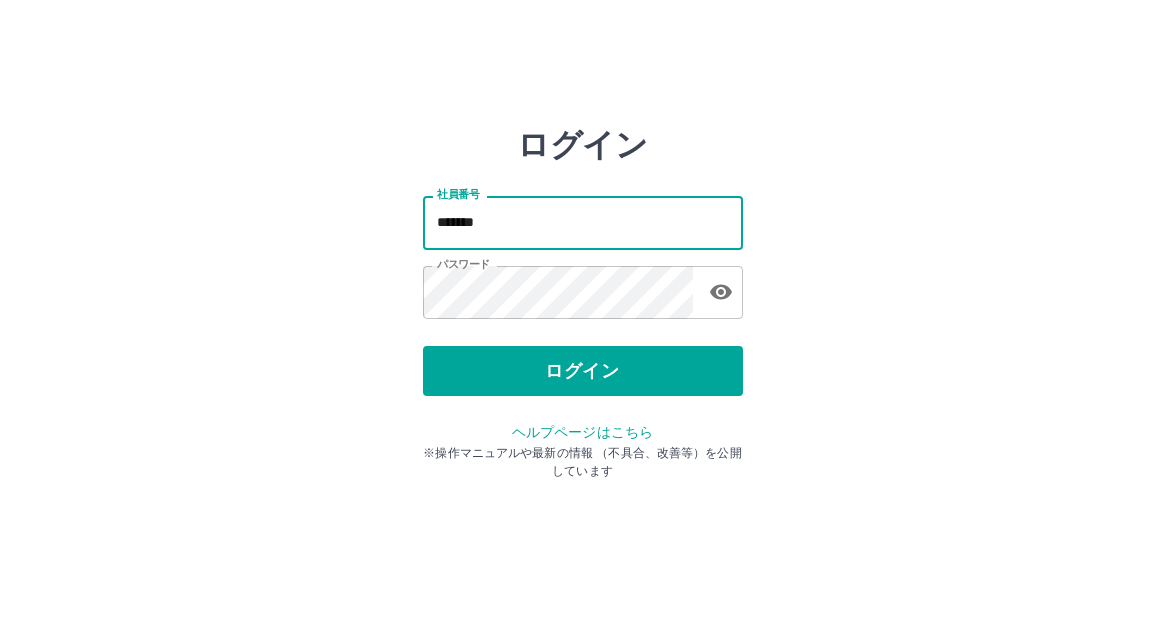 type on "*******" 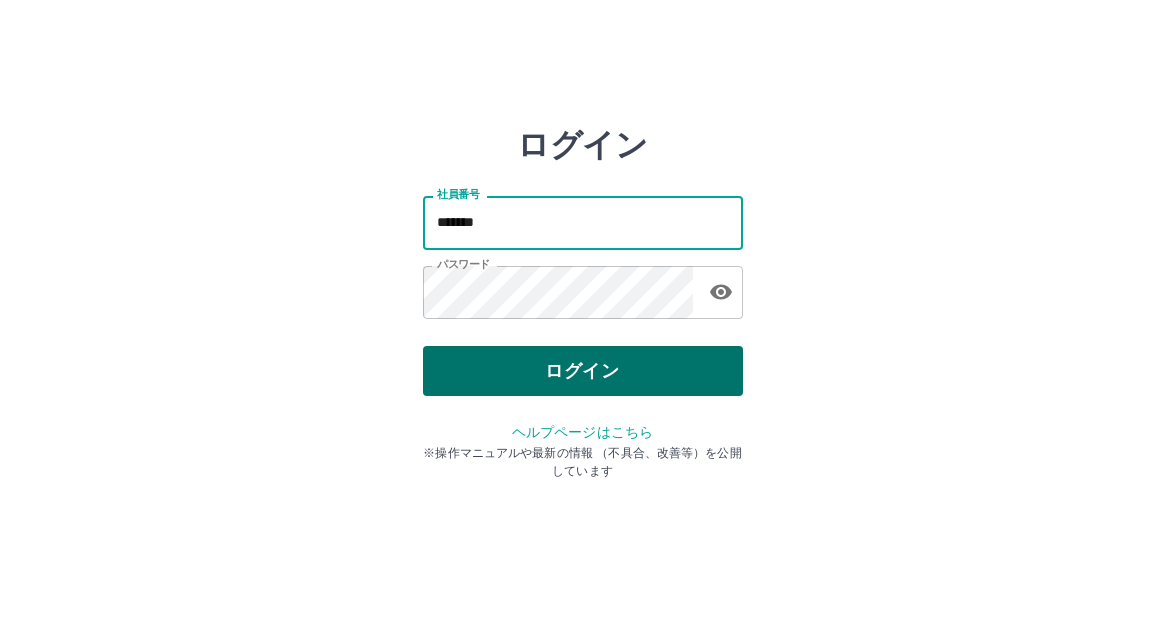 click on "ログイン" at bounding box center (583, 371) 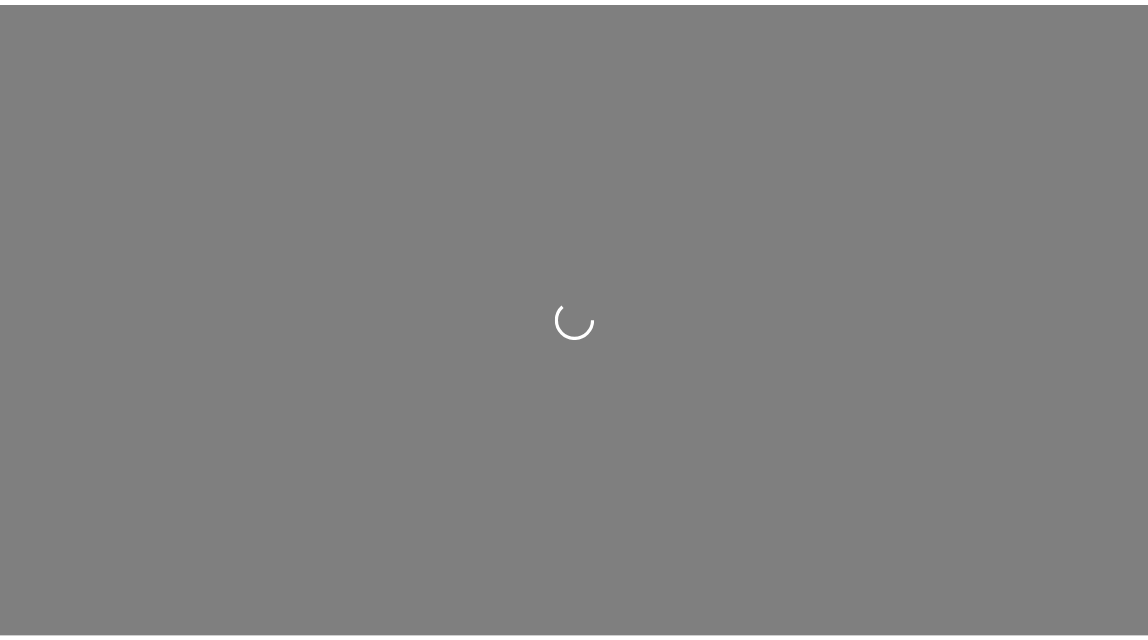 scroll, scrollTop: 0, scrollLeft: 0, axis: both 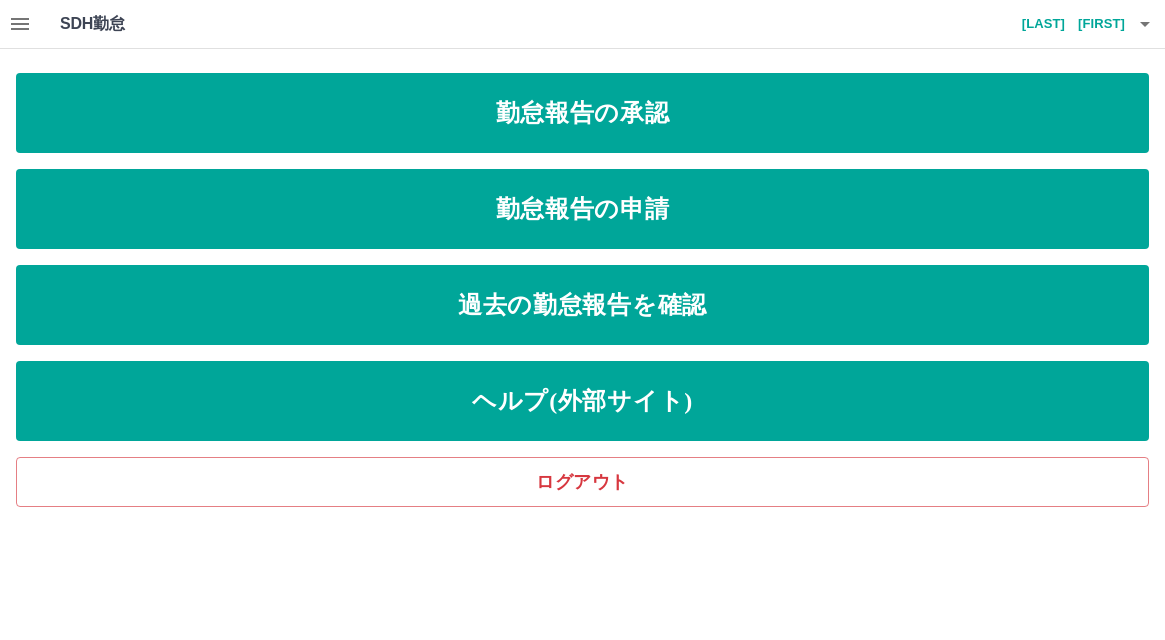 click 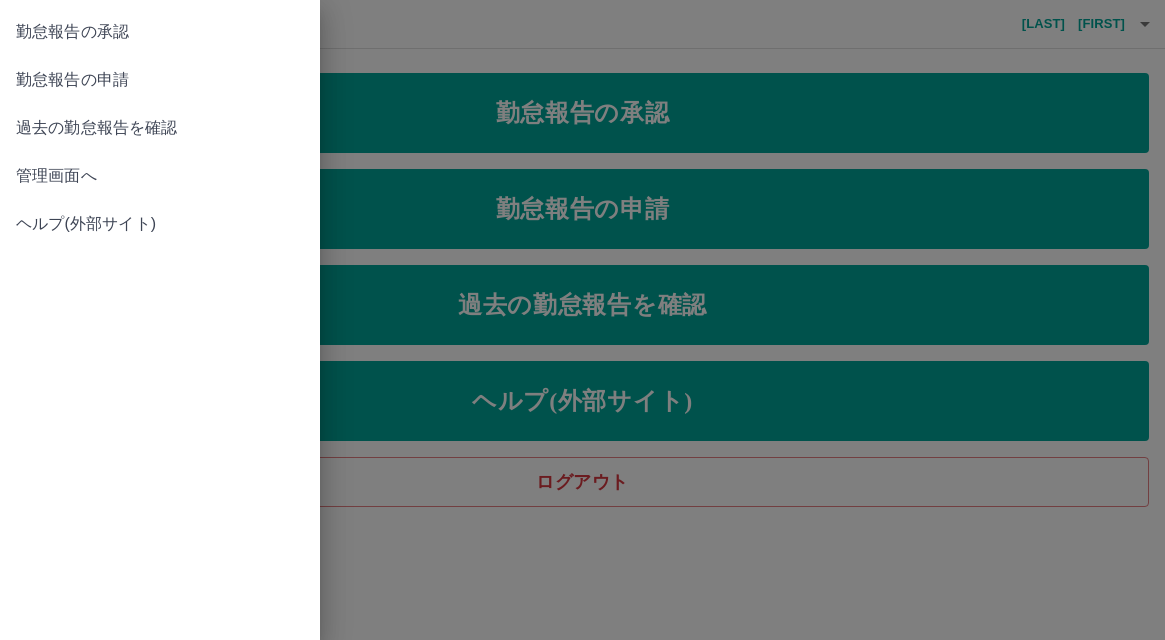 click on "勤怠報告の承認" at bounding box center (160, 32) 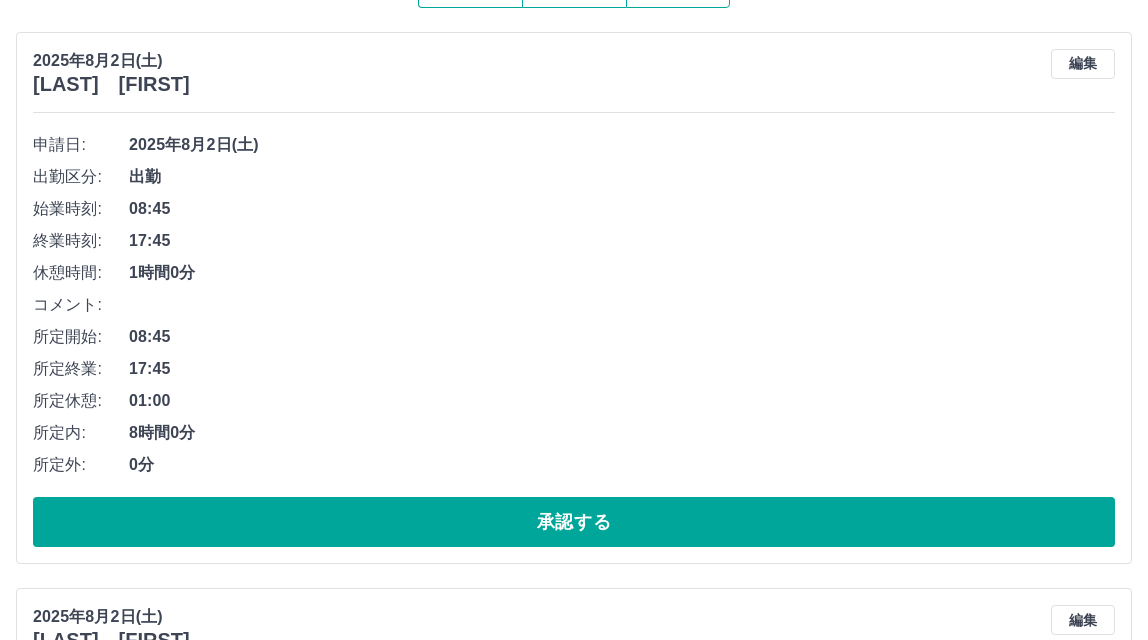 scroll, scrollTop: 311, scrollLeft: 0, axis: vertical 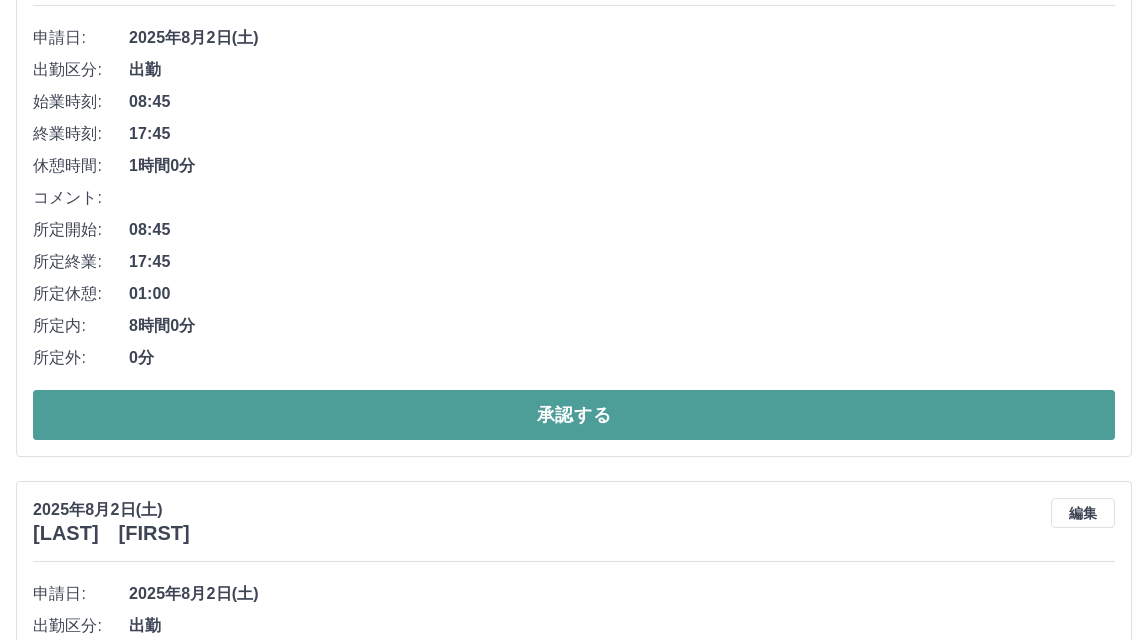 click on "承認する" at bounding box center (574, 415) 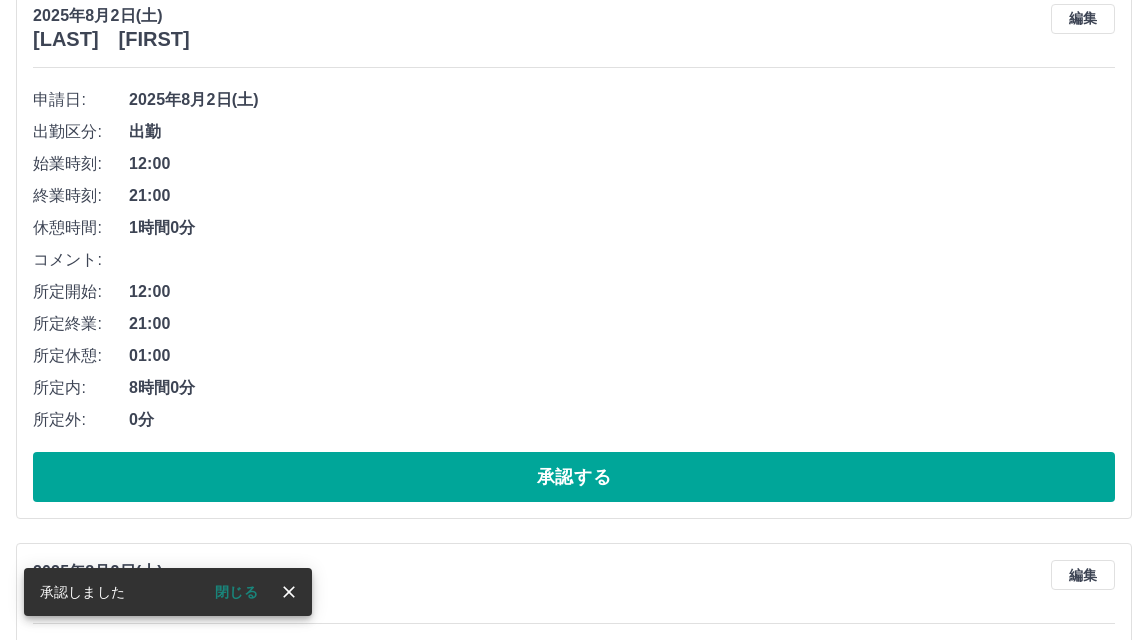 scroll, scrollTop: 255, scrollLeft: 0, axis: vertical 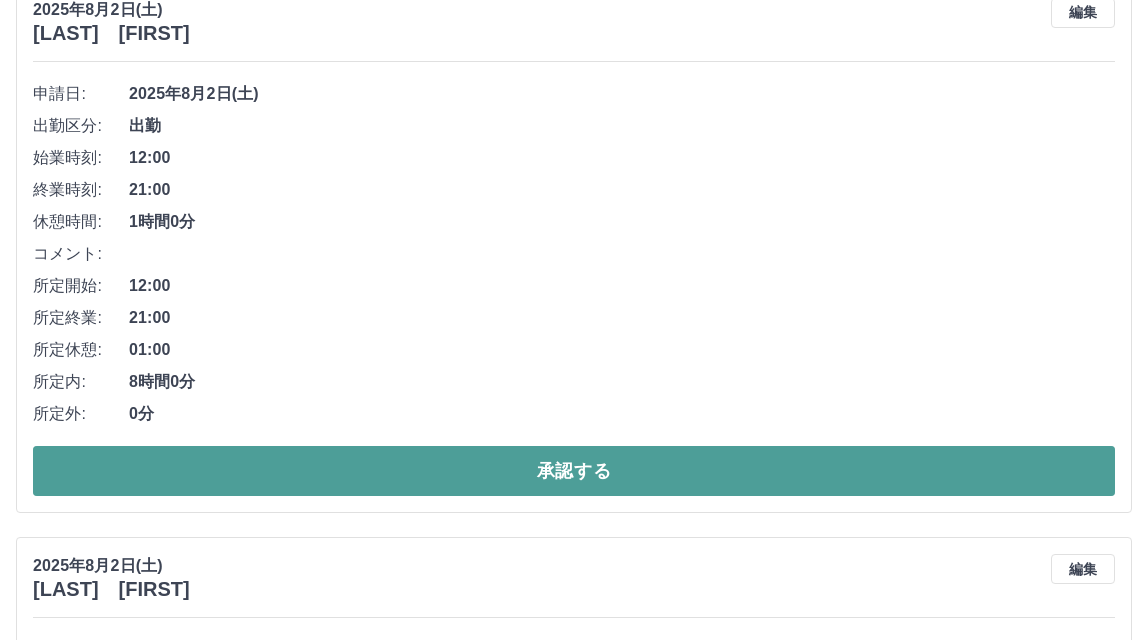 click on "承認する" at bounding box center (574, 471) 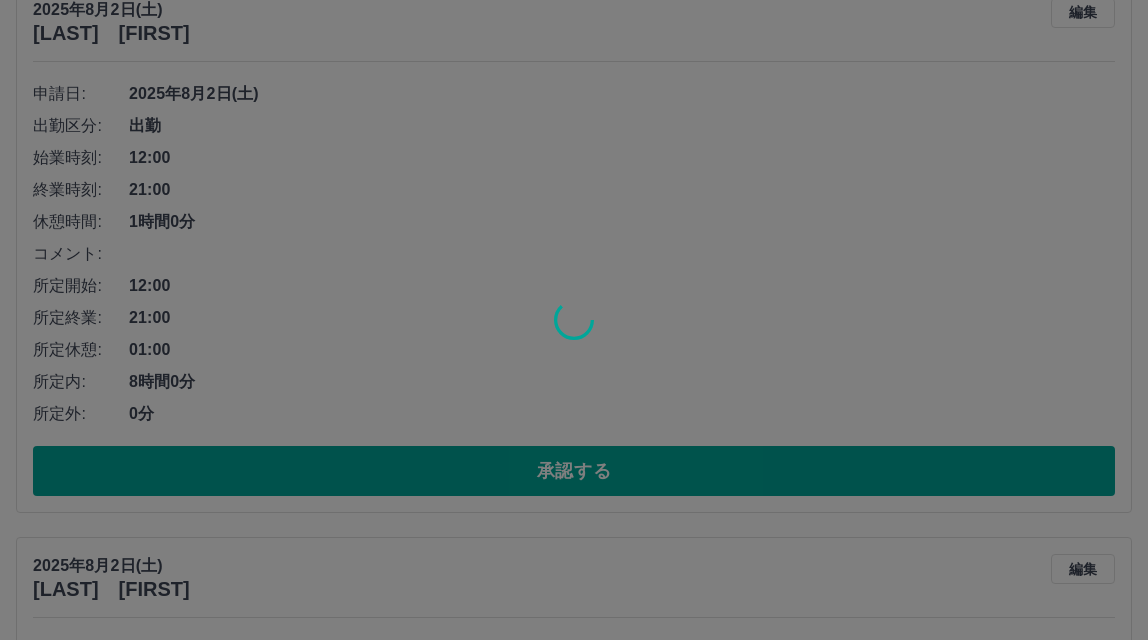 scroll, scrollTop: 0, scrollLeft: 0, axis: both 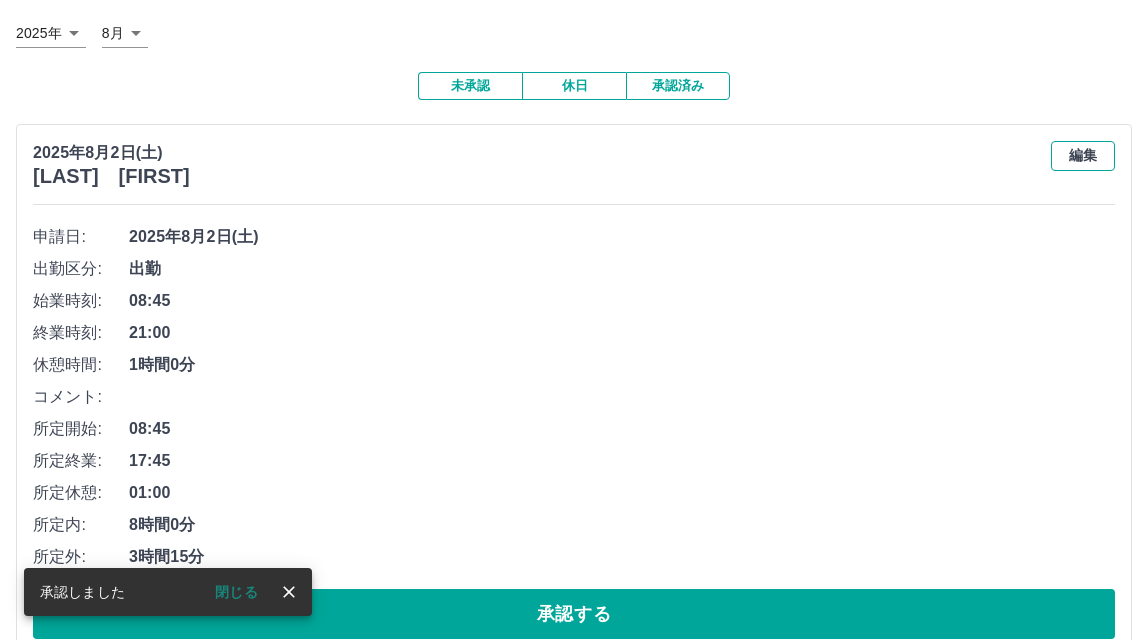 click on "編集" at bounding box center (1083, 156) 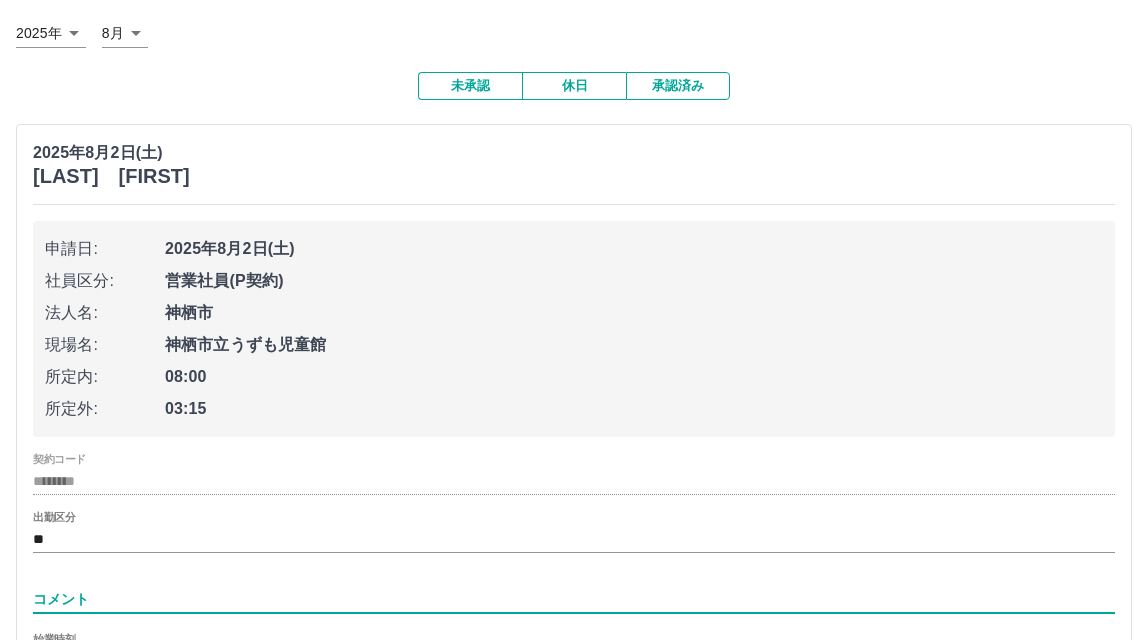 click on "コメント" at bounding box center [574, 599] 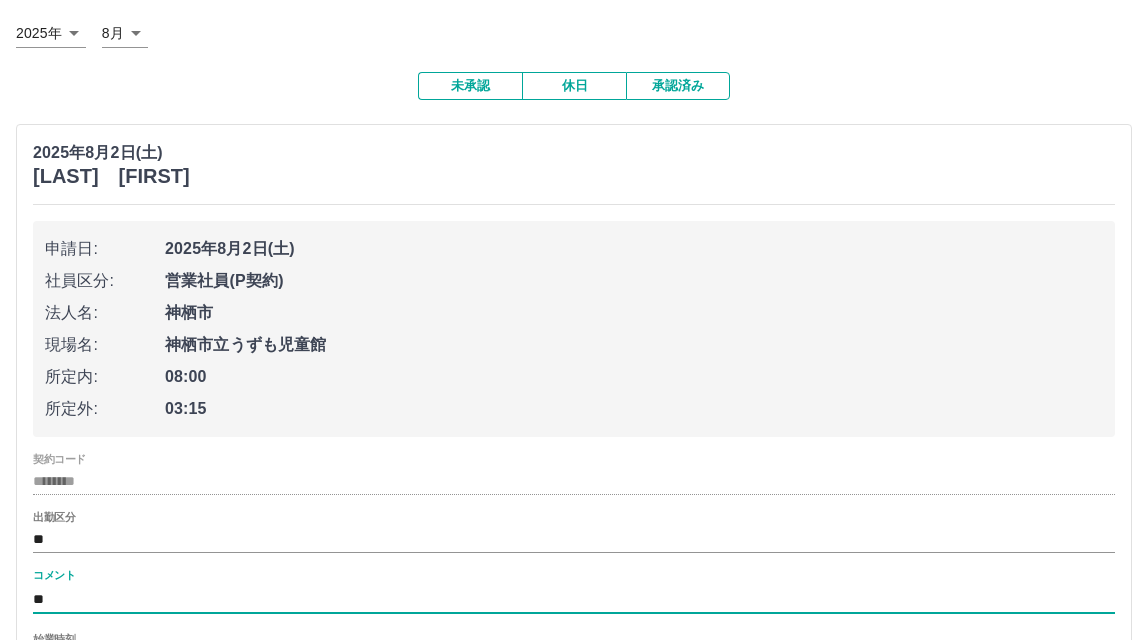 type on "*" 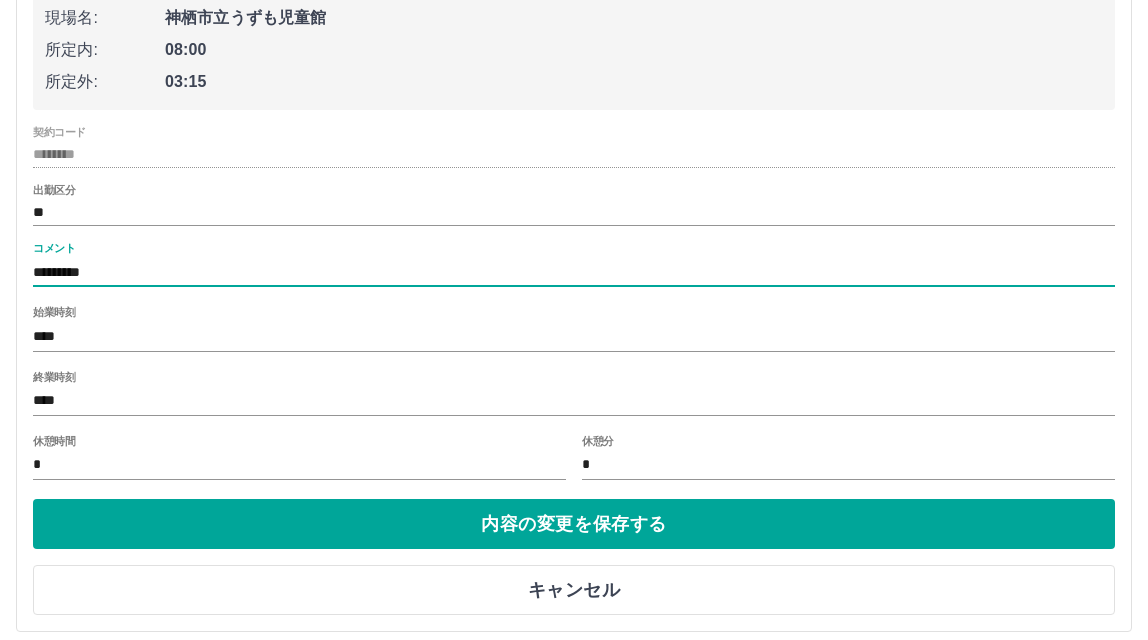 scroll, scrollTop: 457, scrollLeft: 0, axis: vertical 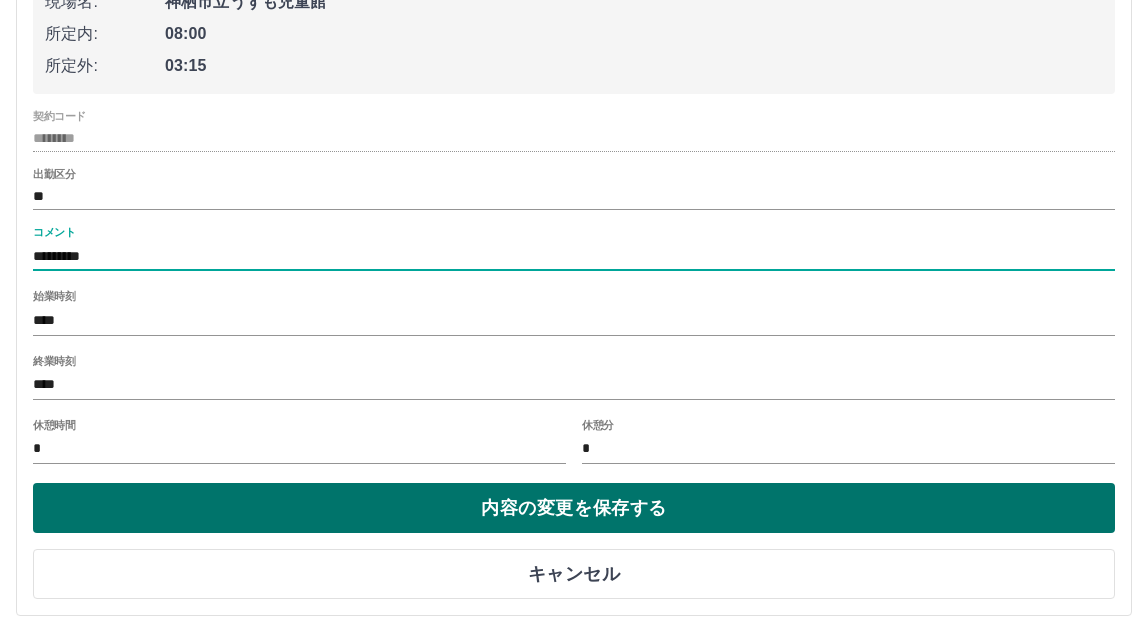 type on "*********" 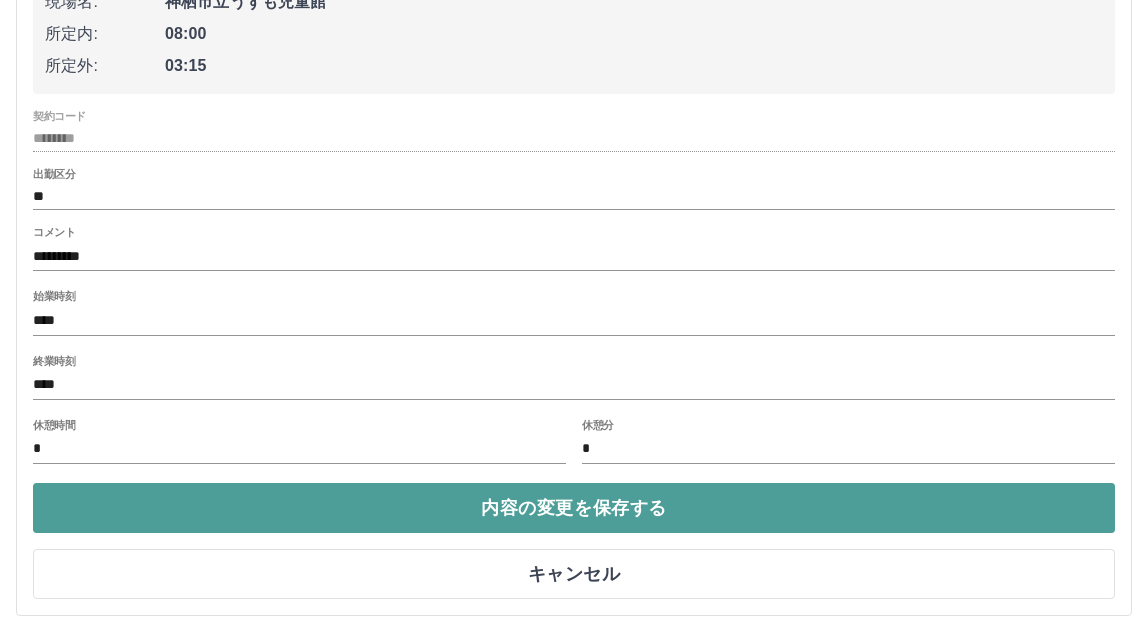 click on "内容の変更を保存する" at bounding box center (574, 508) 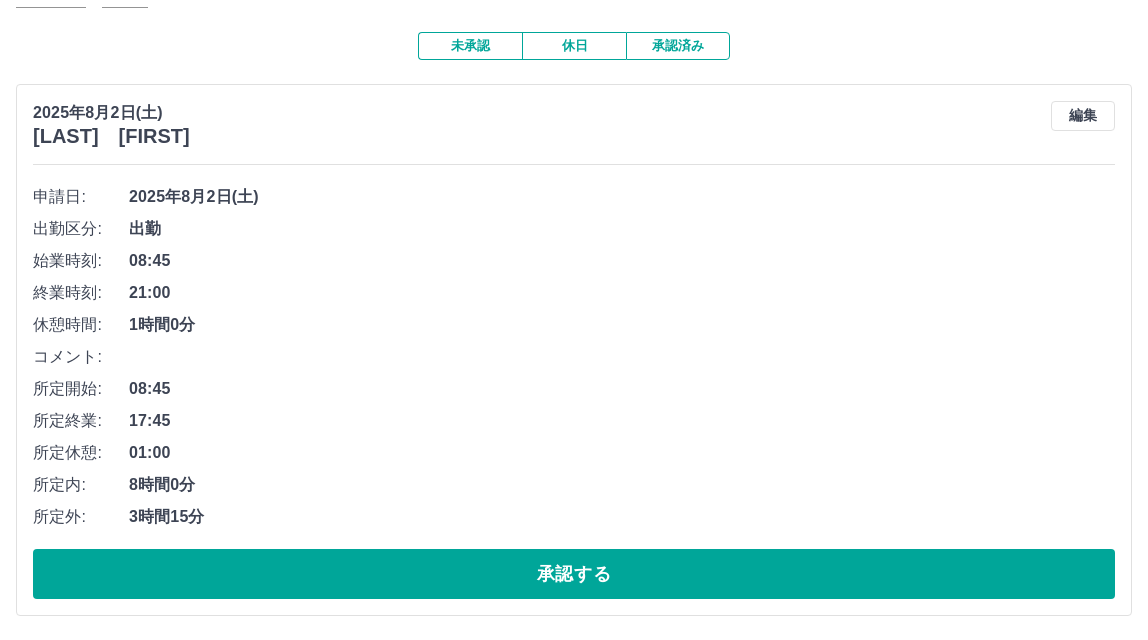 scroll, scrollTop: 154, scrollLeft: 0, axis: vertical 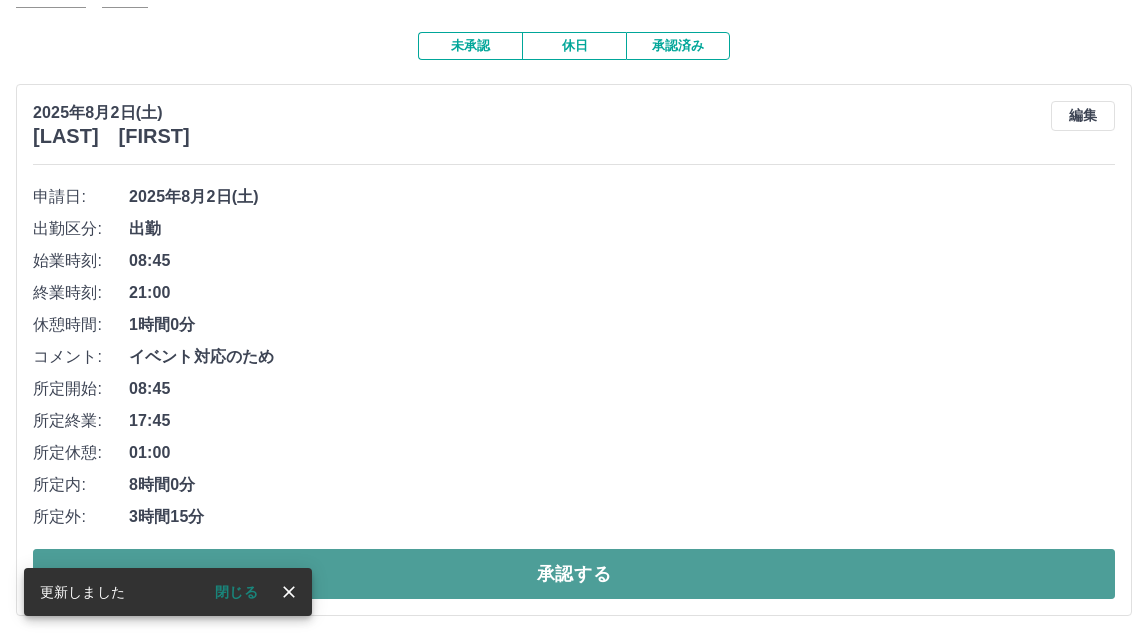 click on "承認する" at bounding box center (574, 574) 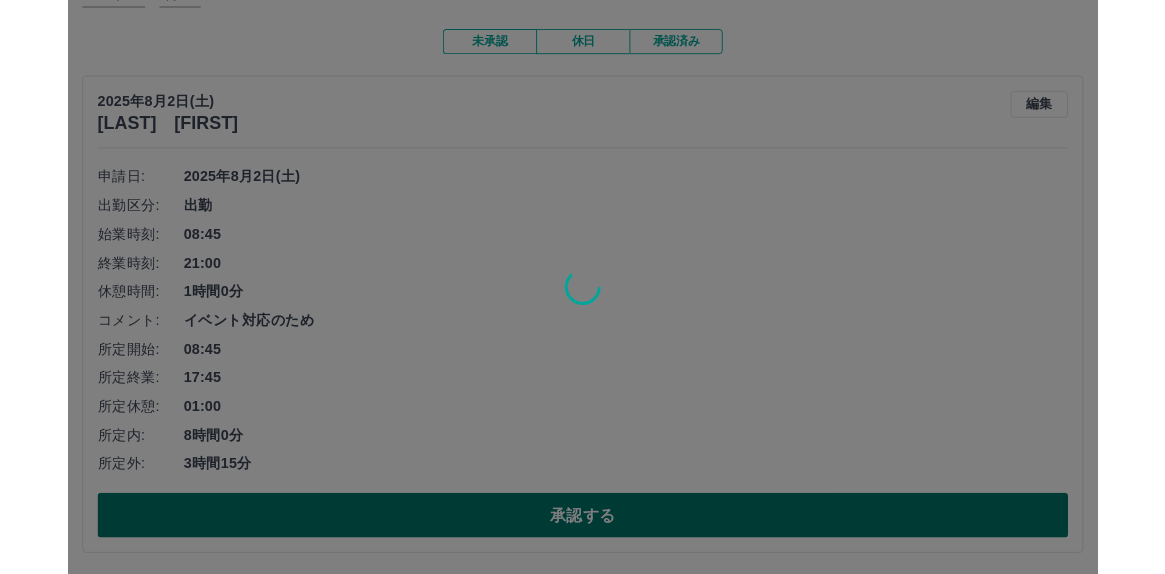 scroll, scrollTop: 0, scrollLeft: 0, axis: both 